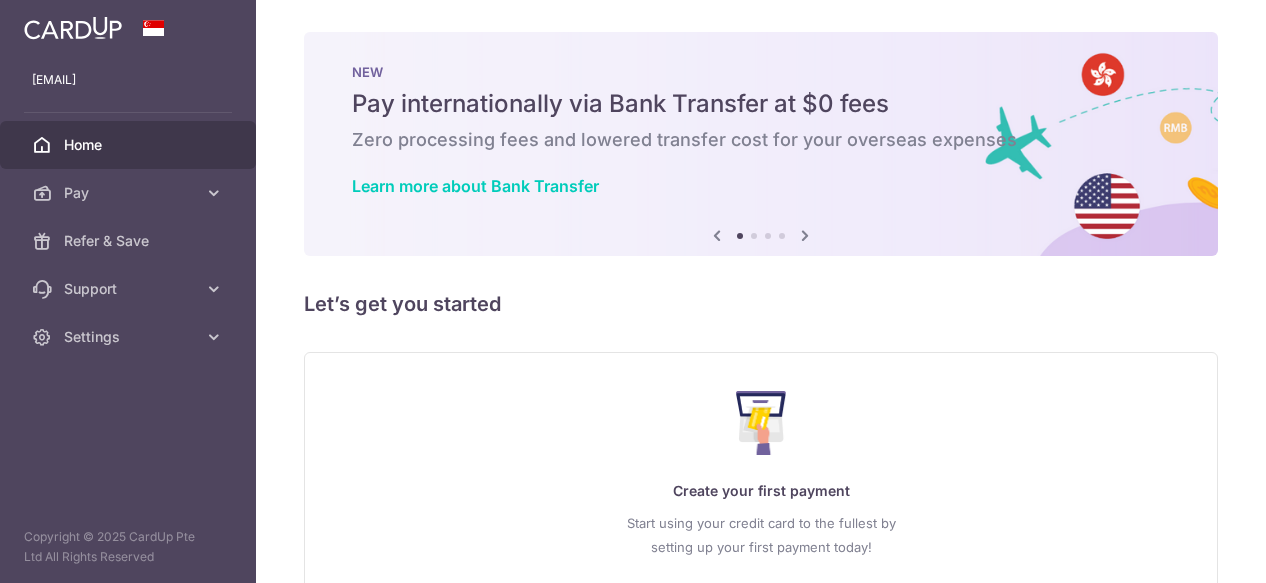 scroll, scrollTop: 0, scrollLeft: 0, axis: both 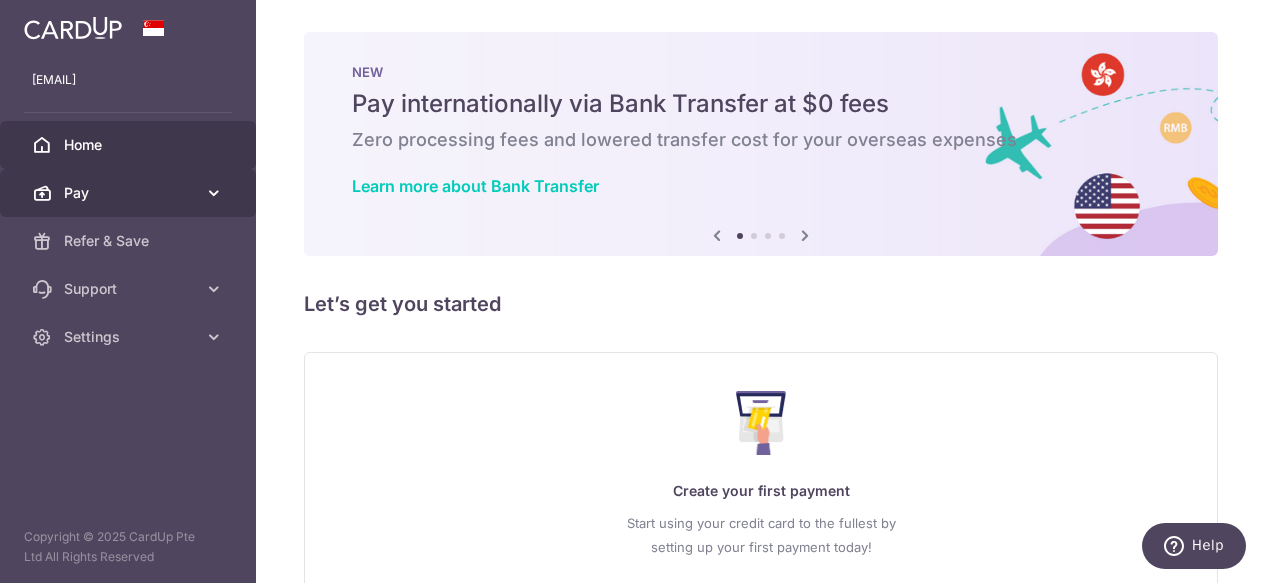 click at bounding box center [214, 193] 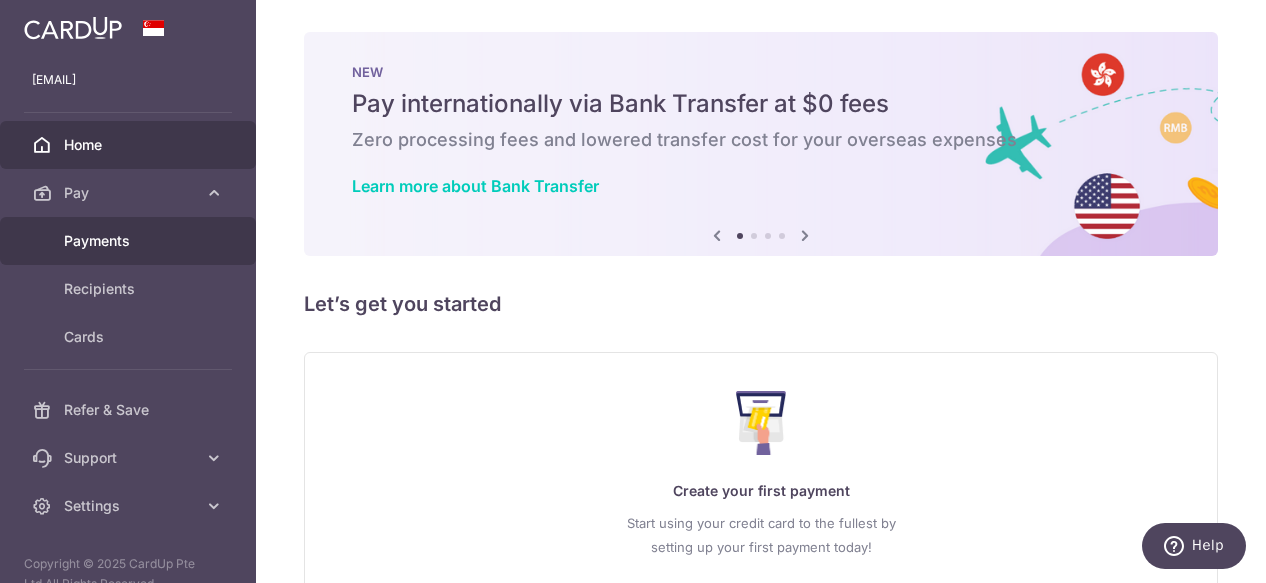 click on "Payments" at bounding box center [128, 241] 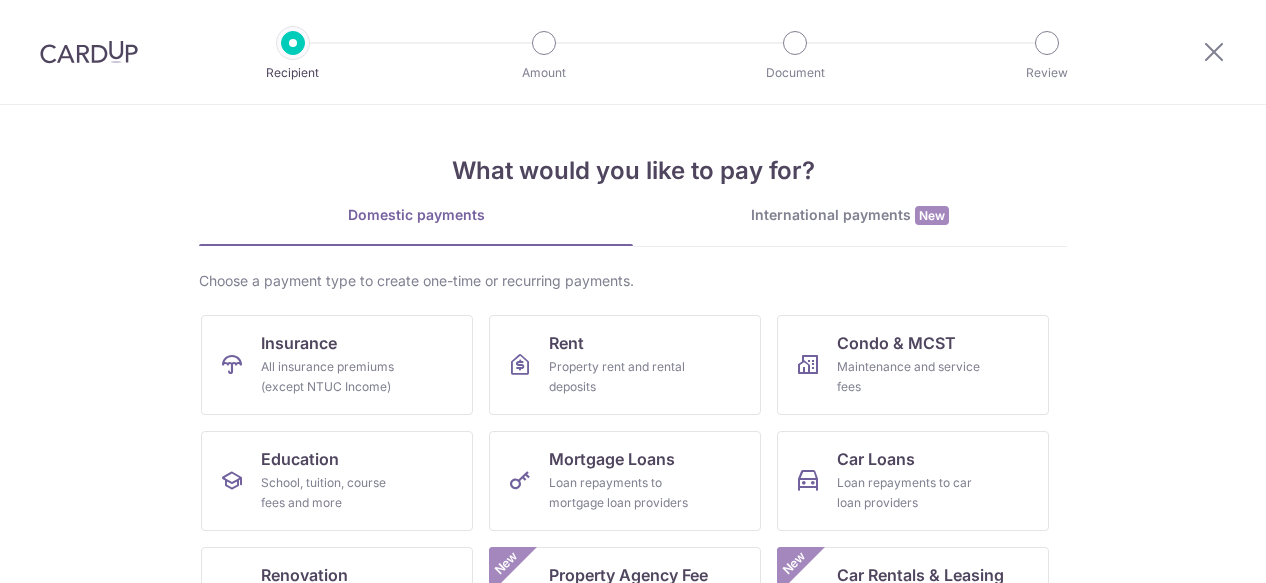 scroll, scrollTop: 0, scrollLeft: 0, axis: both 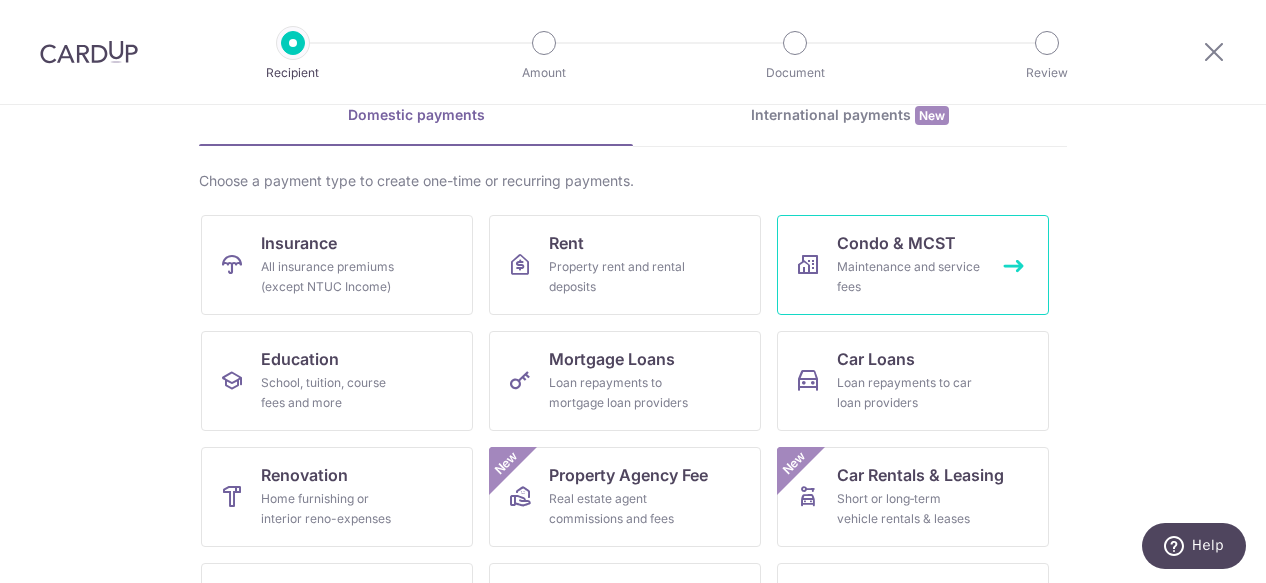 click on "Maintenance and service fees" at bounding box center [909, 277] 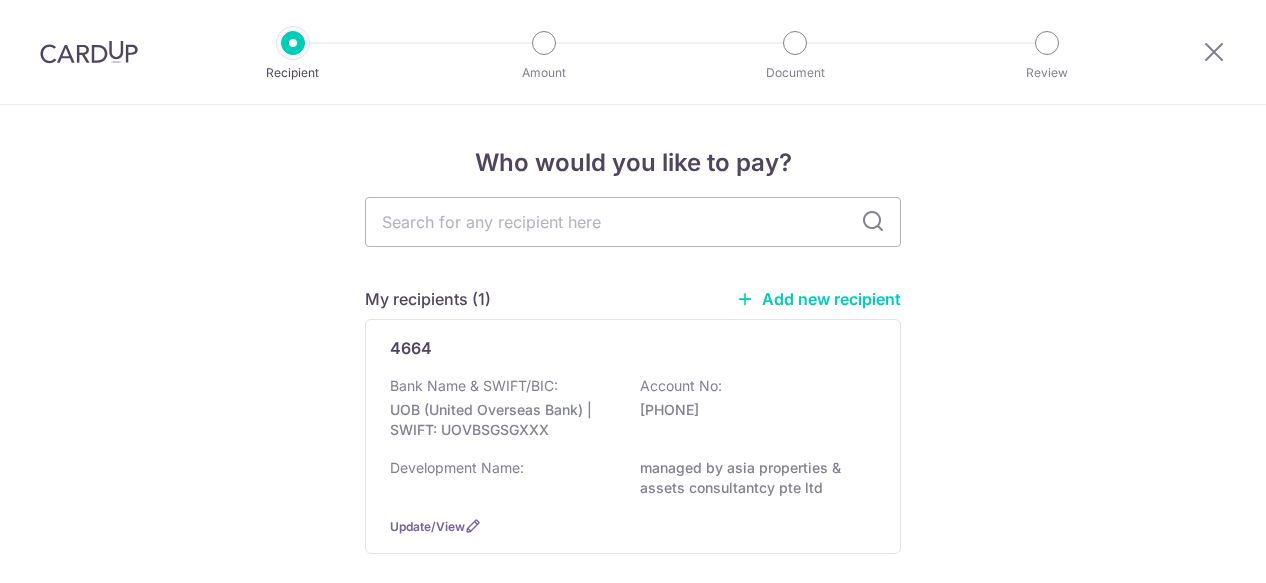 scroll, scrollTop: 0, scrollLeft: 0, axis: both 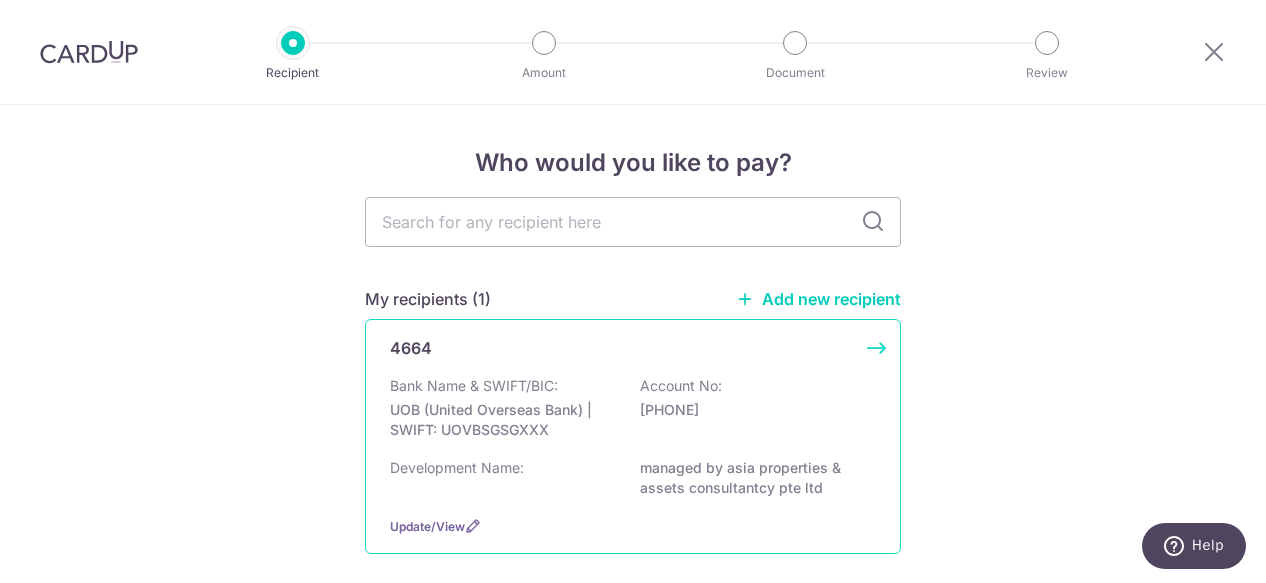 click on "UOB (United Overseas Bank) | SWIFT: UOVBSGSGXXX" at bounding box center (502, 420) 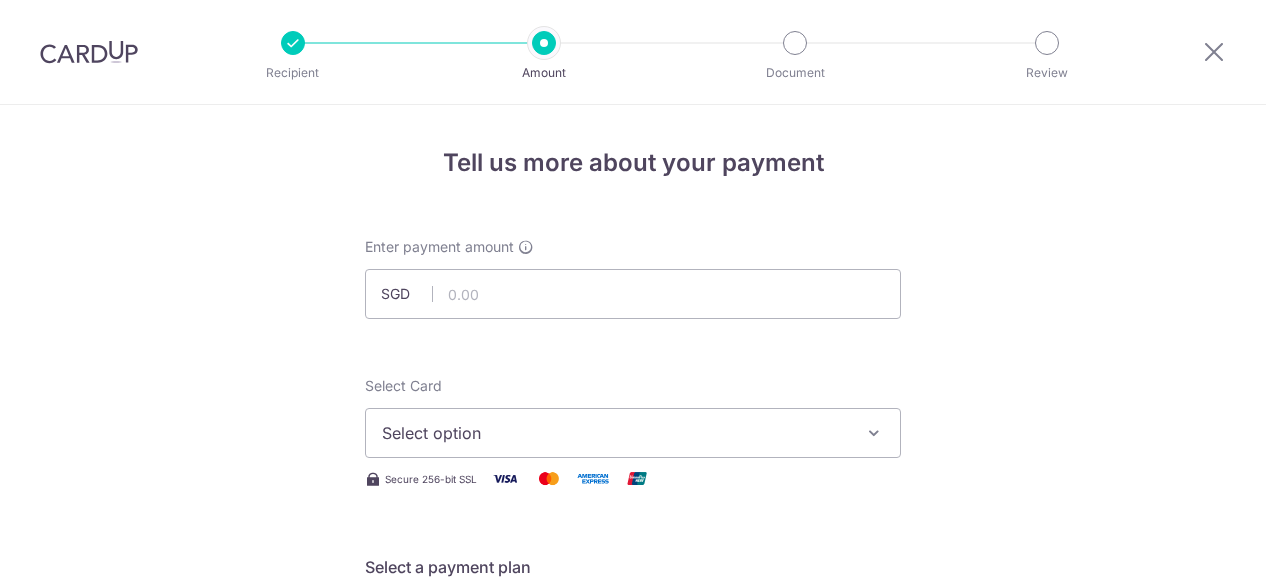 scroll, scrollTop: 0, scrollLeft: 0, axis: both 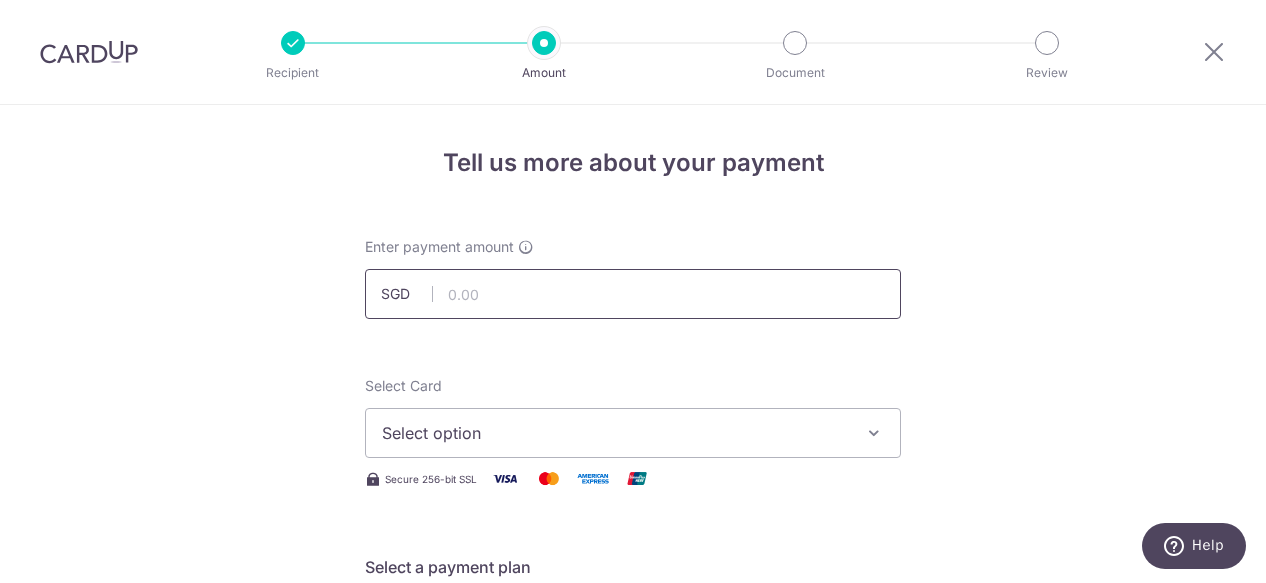 click at bounding box center [633, 294] 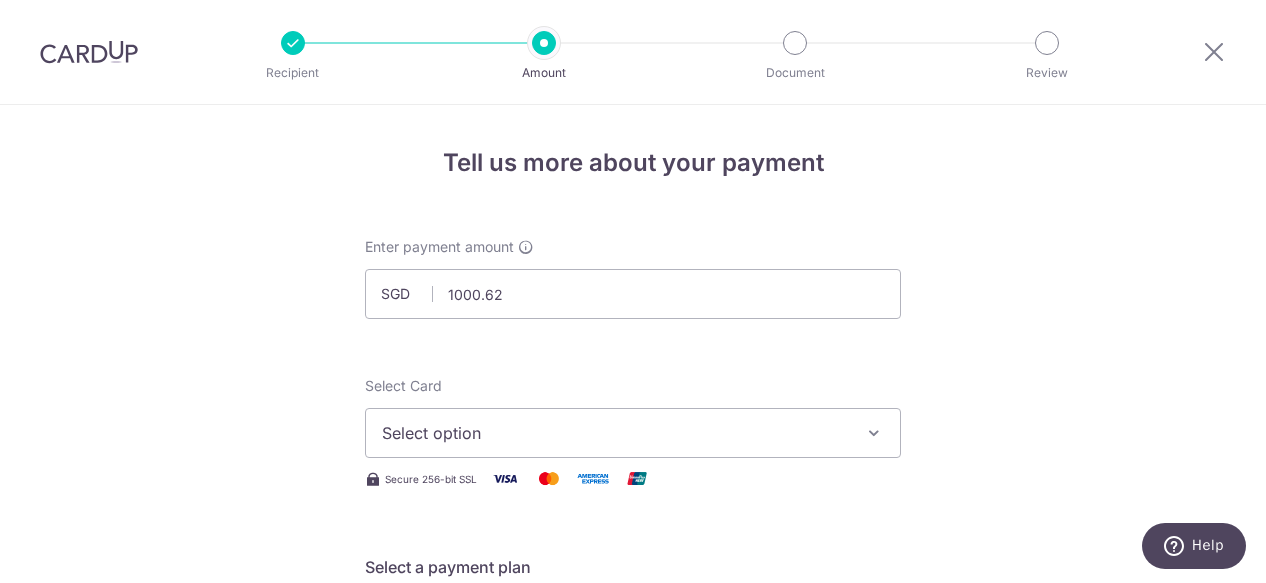 type on "1,000.62" 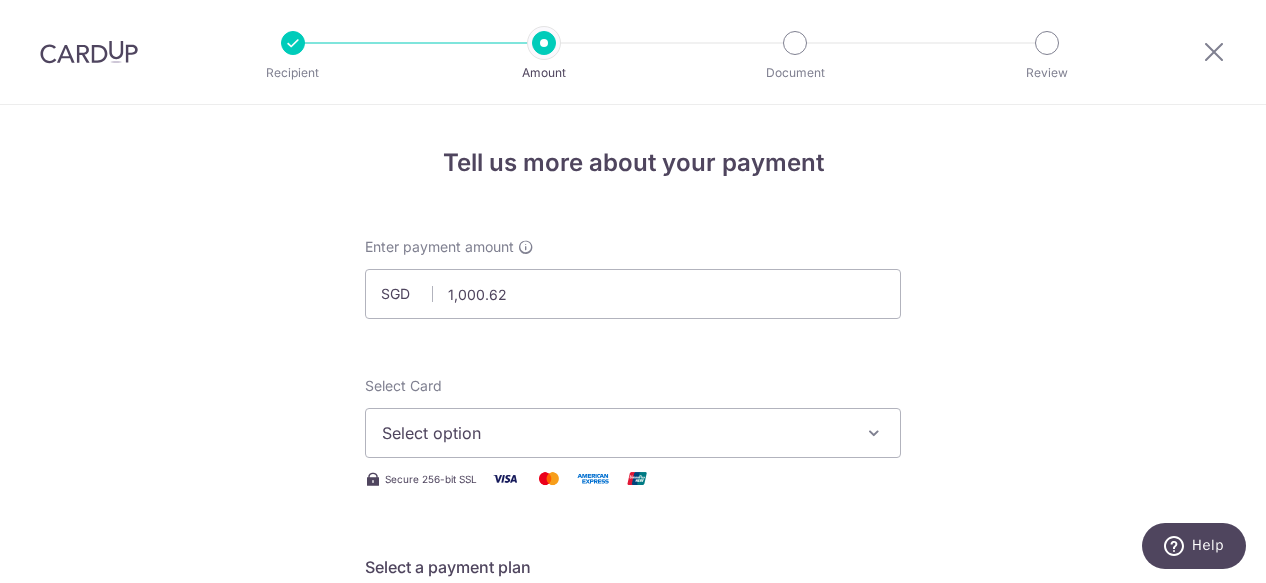 click on "Select option" at bounding box center (615, 433) 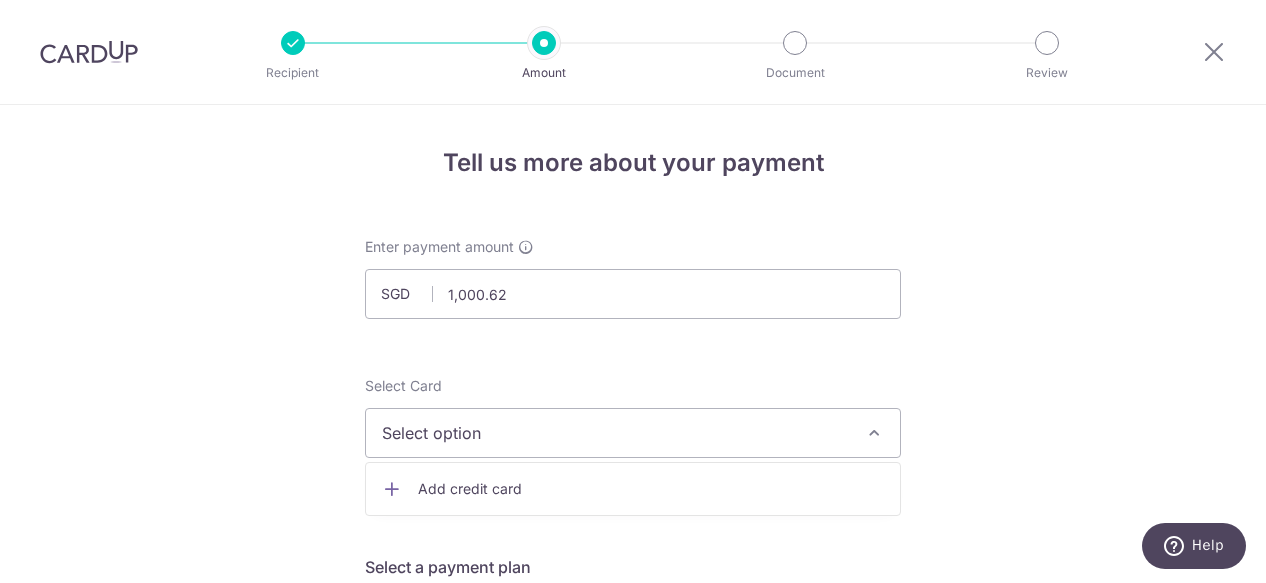 scroll, scrollTop: 100, scrollLeft: 0, axis: vertical 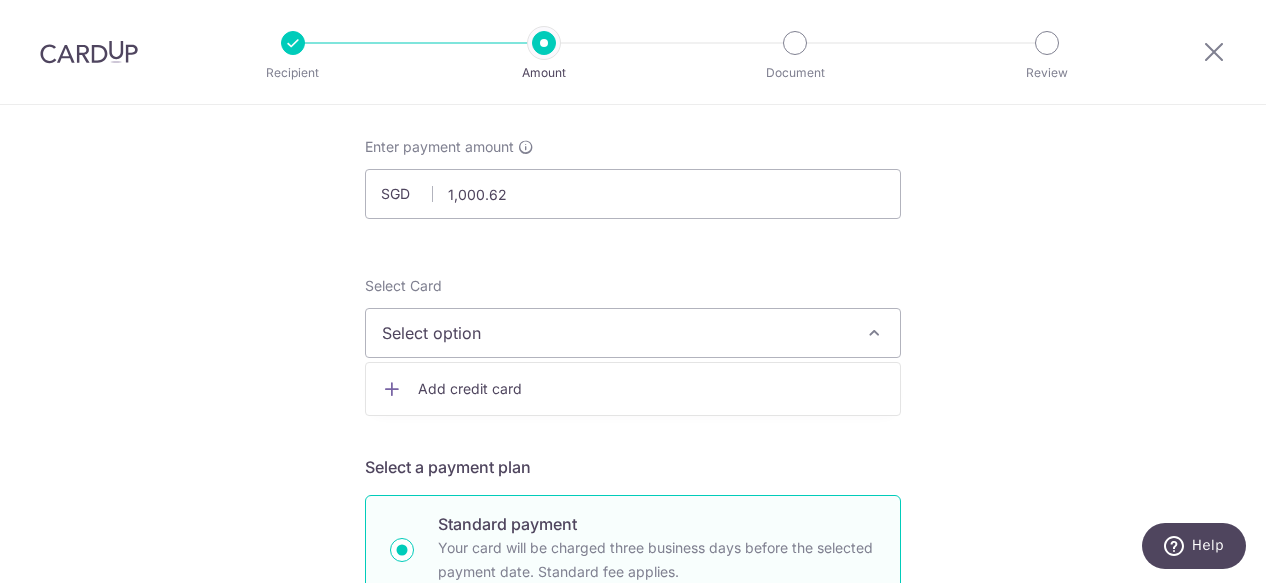 click on "Add credit card" at bounding box center (651, 389) 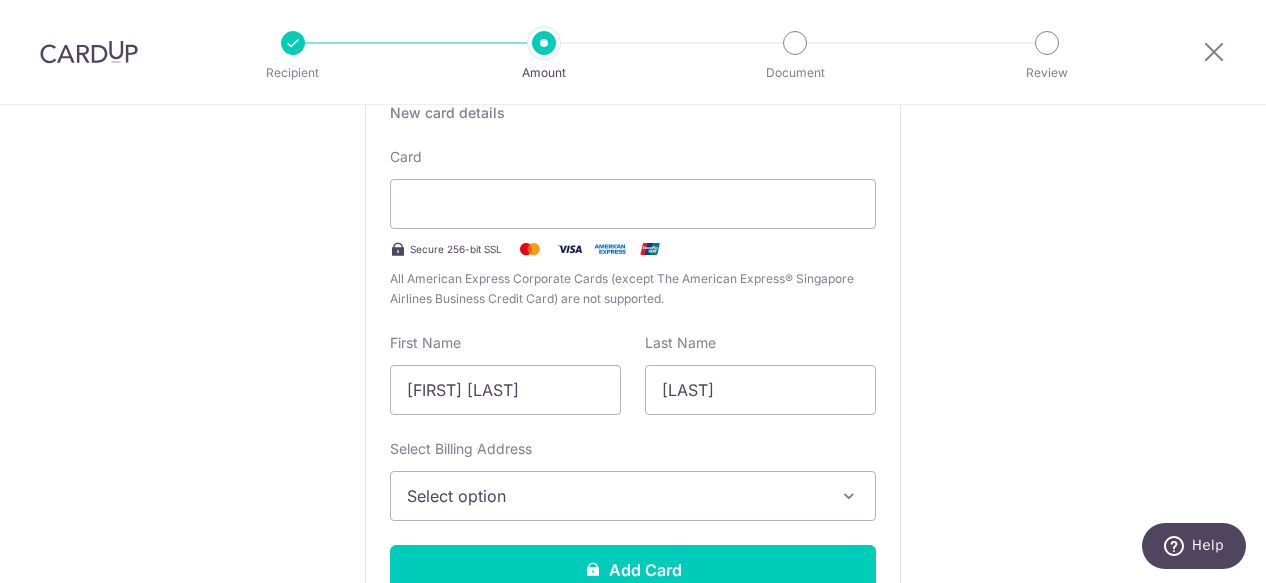scroll, scrollTop: 500, scrollLeft: 0, axis: vertical 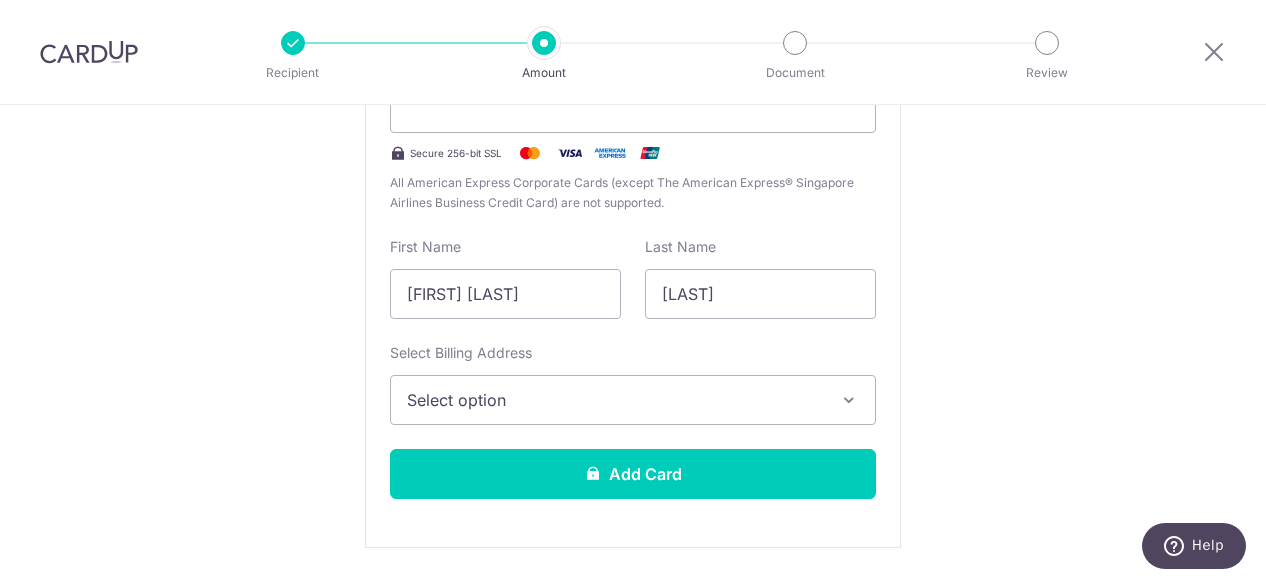 click on "Select option" at bounding box center (633, 400) 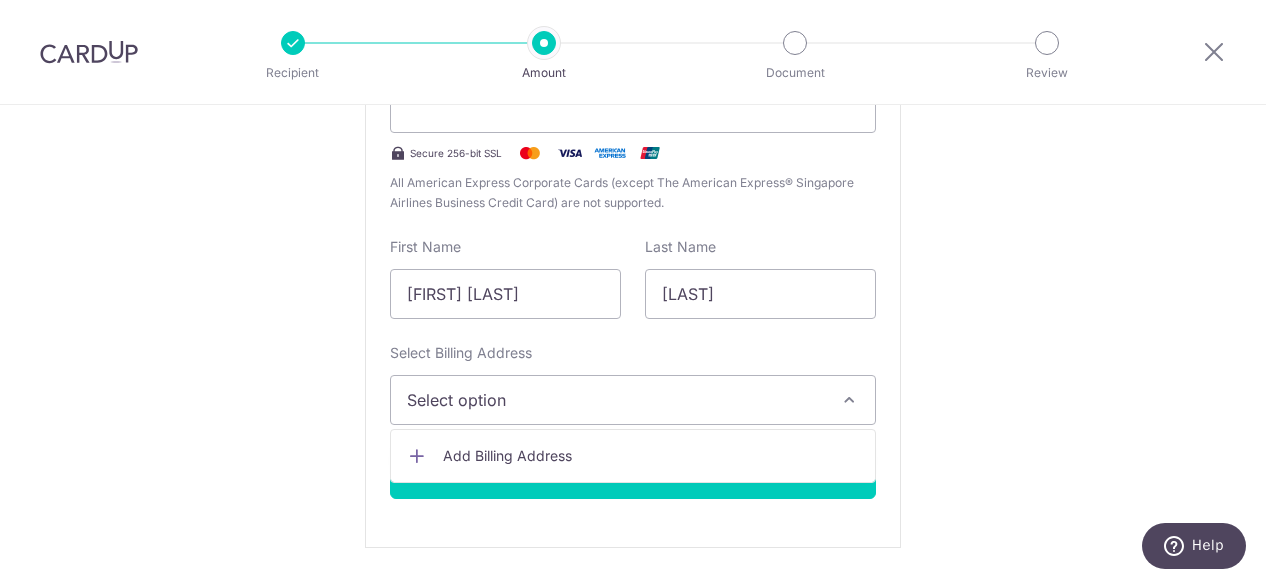 click on "Add Billing Address" at bounding box center [651, 456] 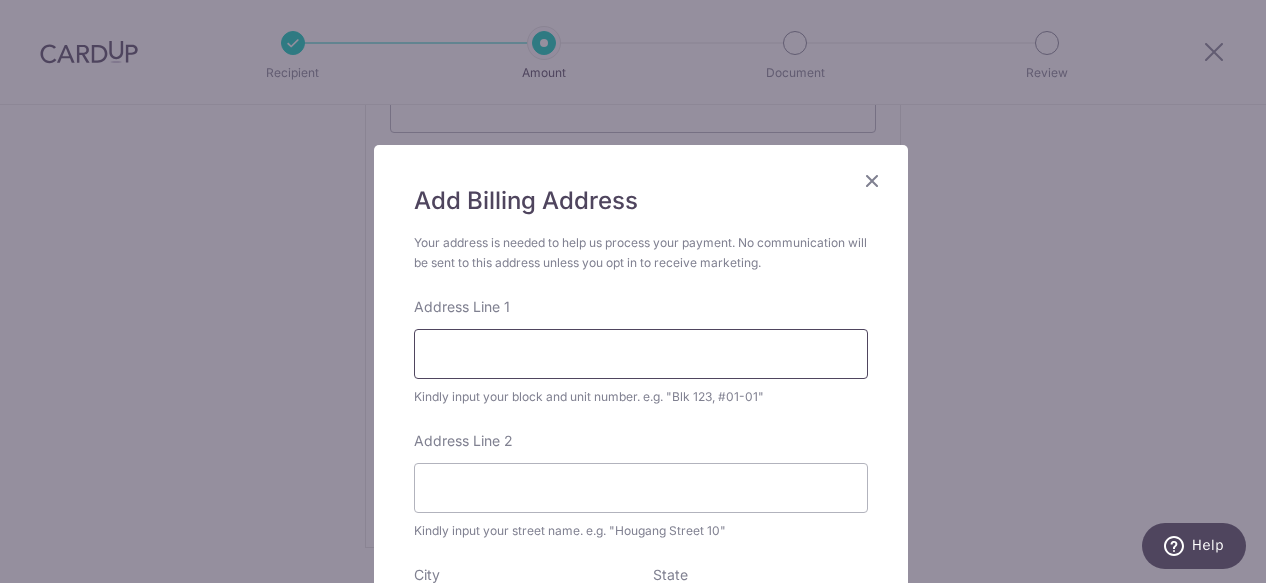 click on "Address Line 1" at bounding box center [641, 354] 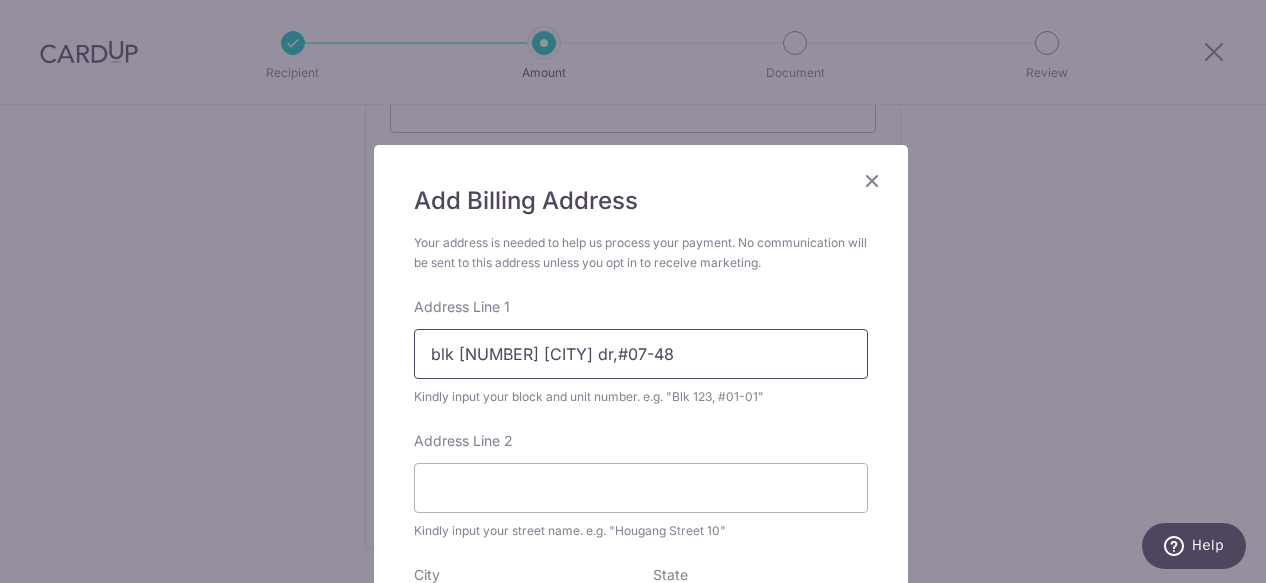scroll, scrollTop: 100, scrollLeft: 0, axis: vertical 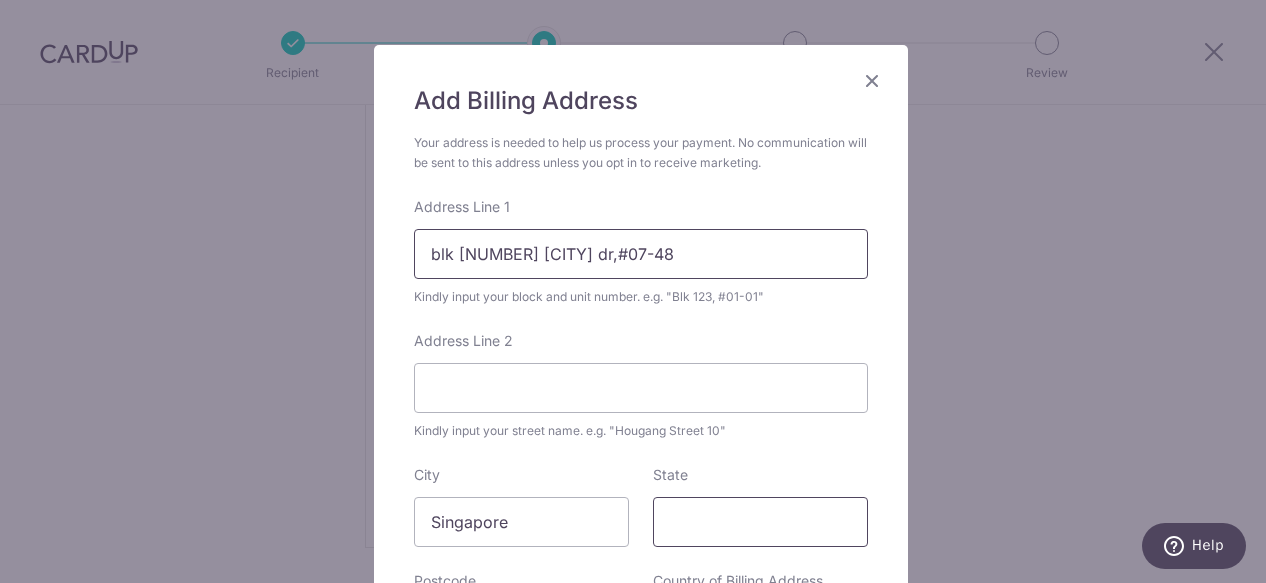 type on "blk 192 canberra dr,#07-48" 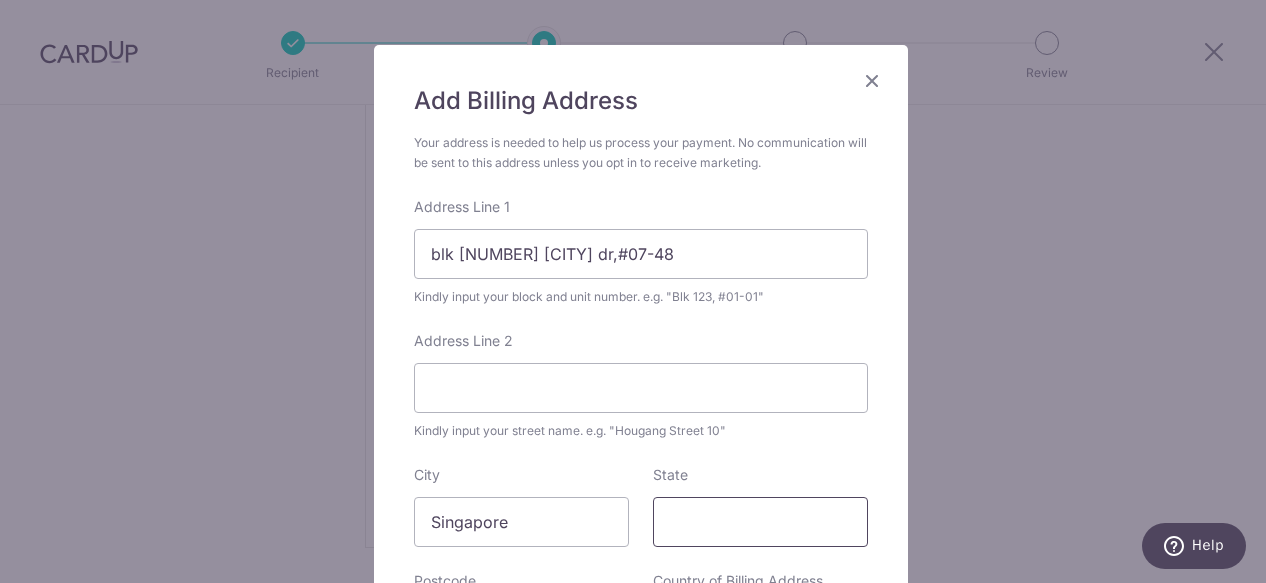 click on "State" at bounding box center (760, 522) 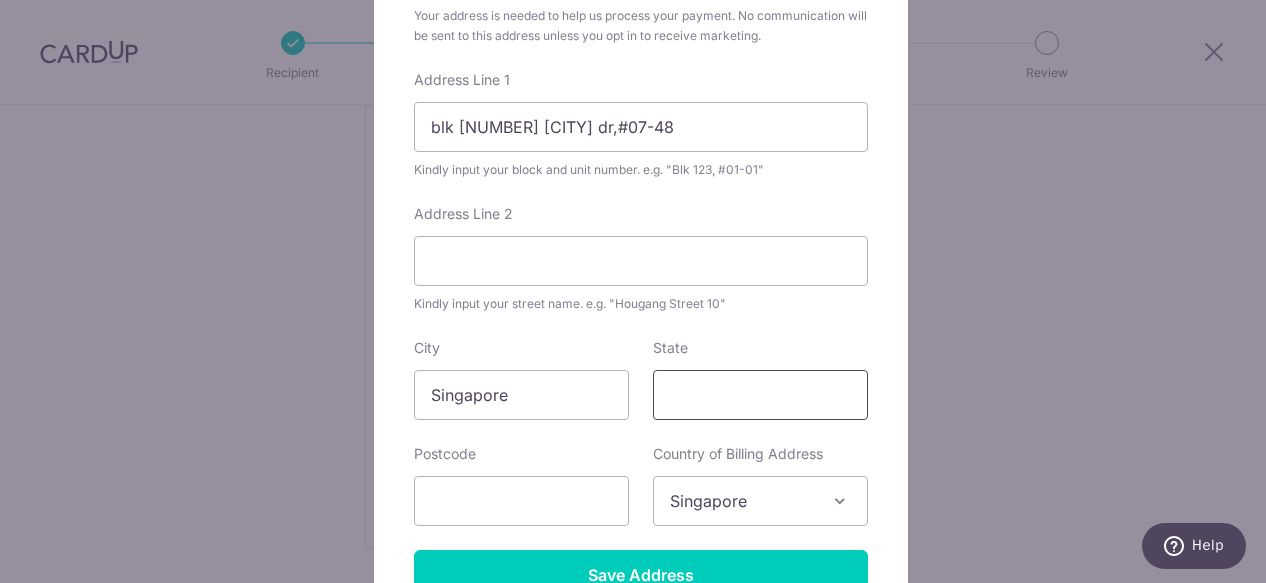 scroll, scrollTop: 300, scrollLeft: 0, axis: vertical 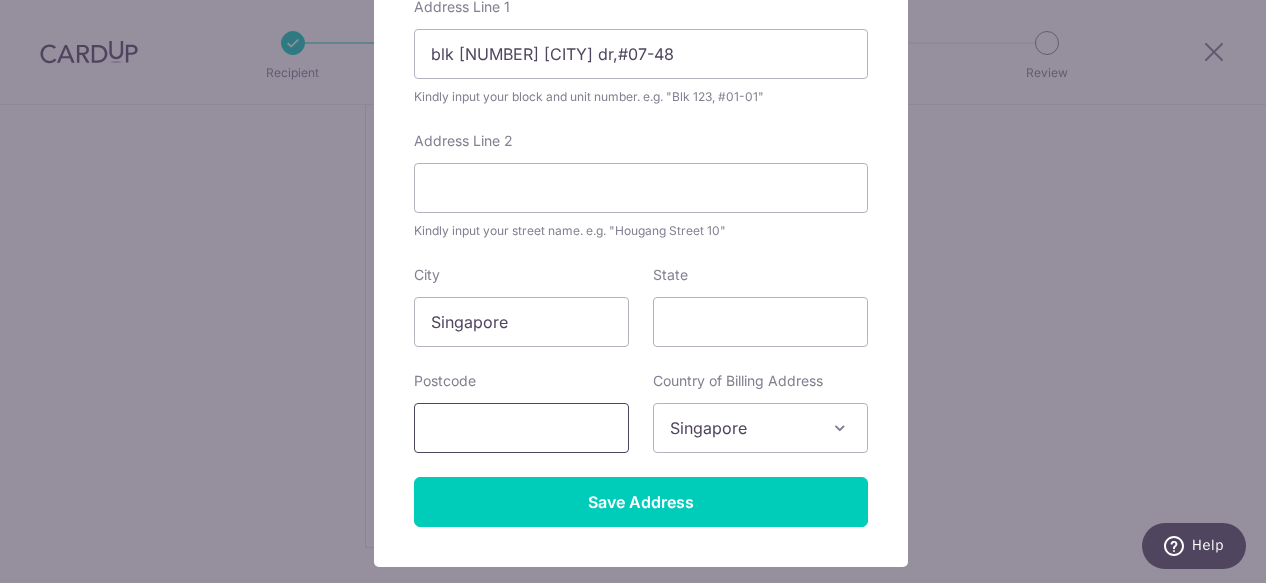 click at bounding box center [521, 428] 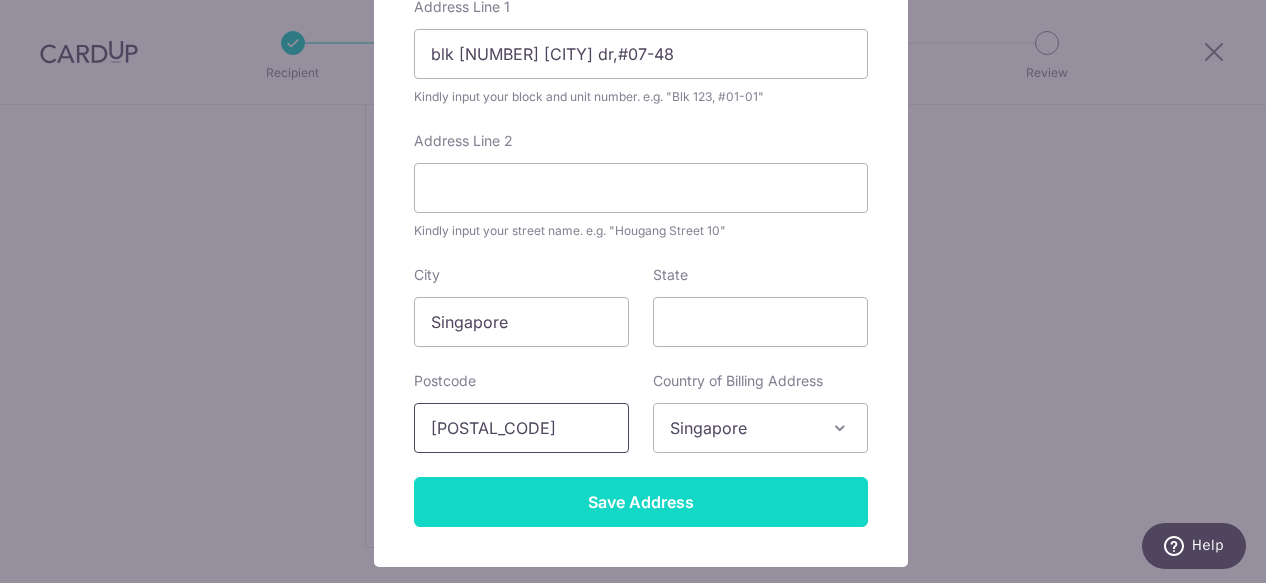type on "767958" 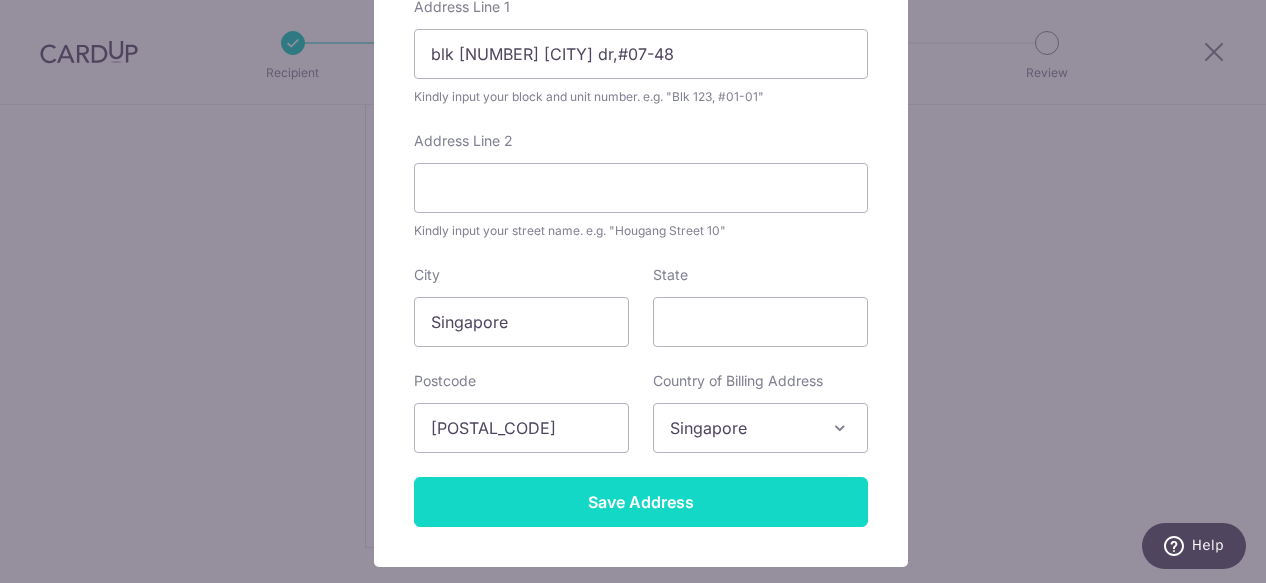 click on "Save Address" at bounding box center (641, 502) 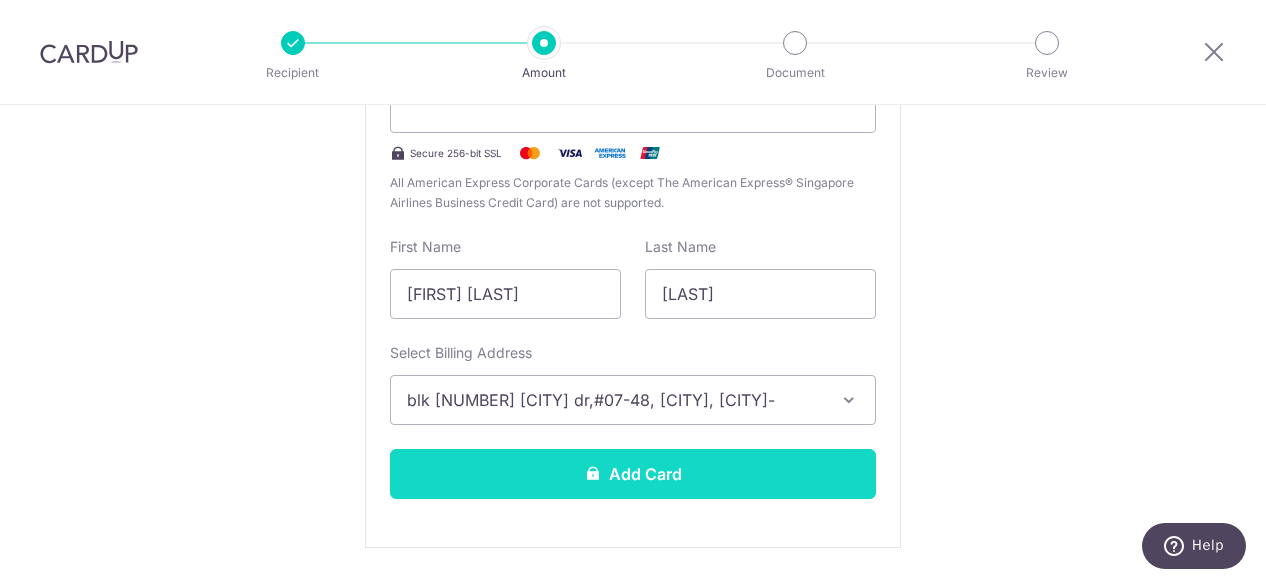 click on "Add Card" at bounding box center (633, 474) 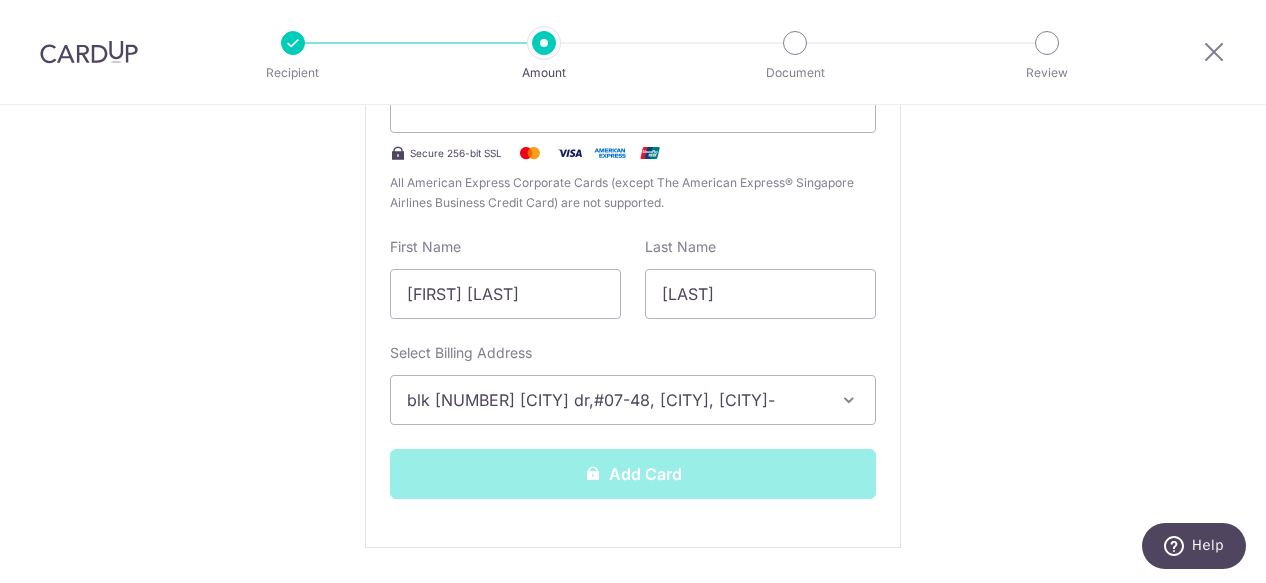 scroll, scrollTop: 700, scrollLeft: 0, axis: vertical 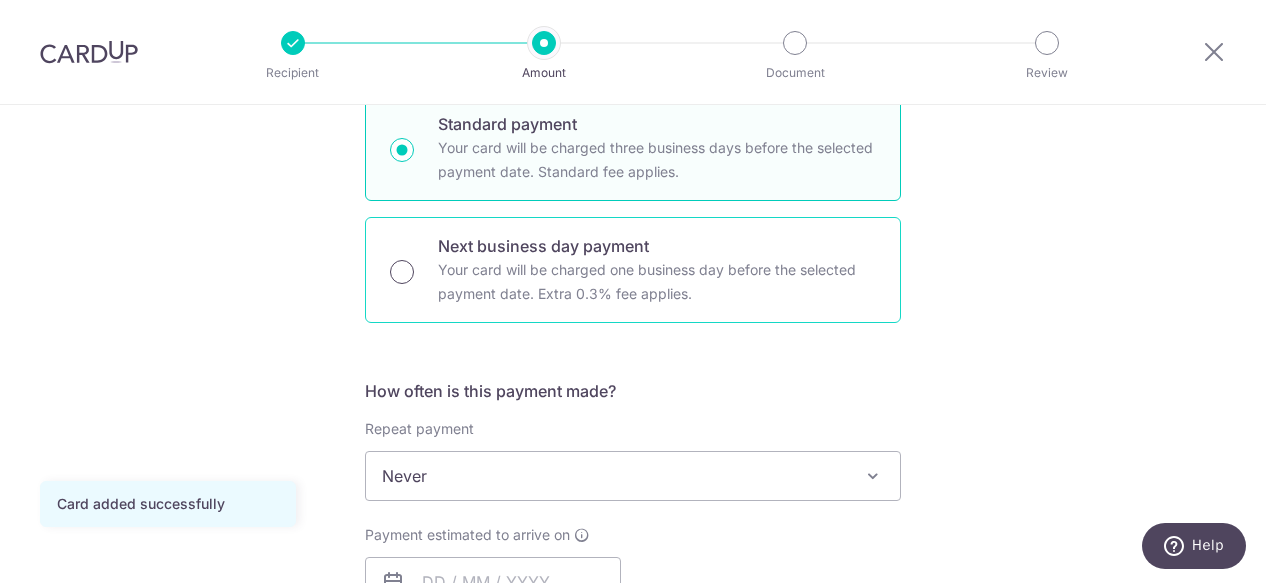 click on "Next business day payment
Your card will be charged one business day before the selected payment date. Extra 0.3% fee applies." at bounding box center [402, 272] 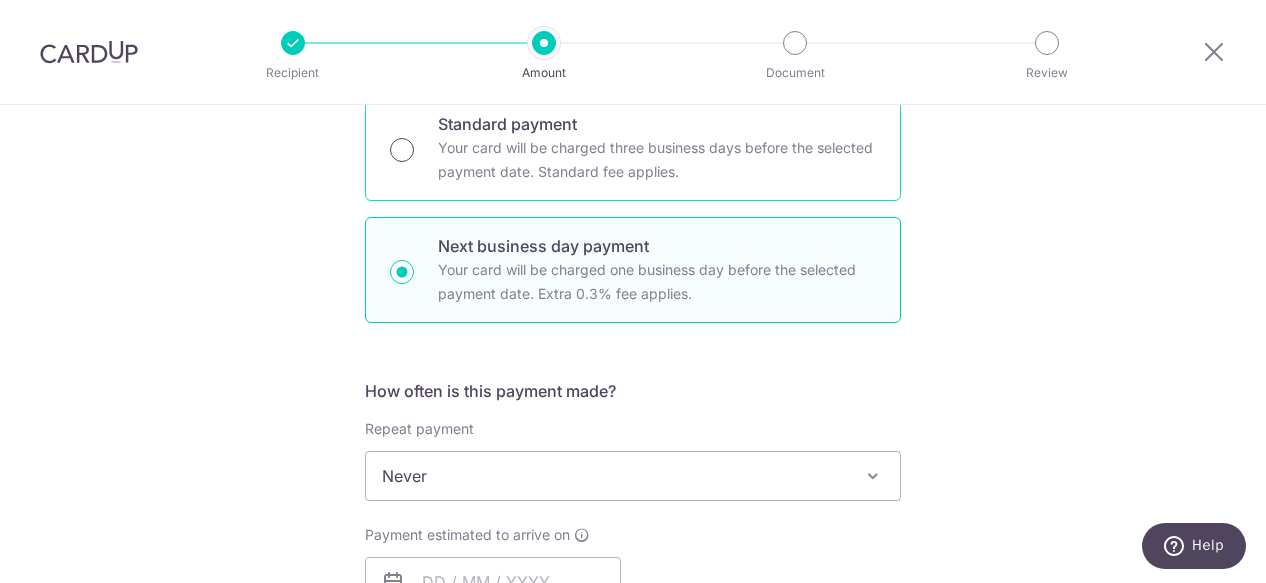 click on "Standard payment
Your card will be charged three business days before the selected payment date. Standard fee applies." at bounding box center [402, 150] 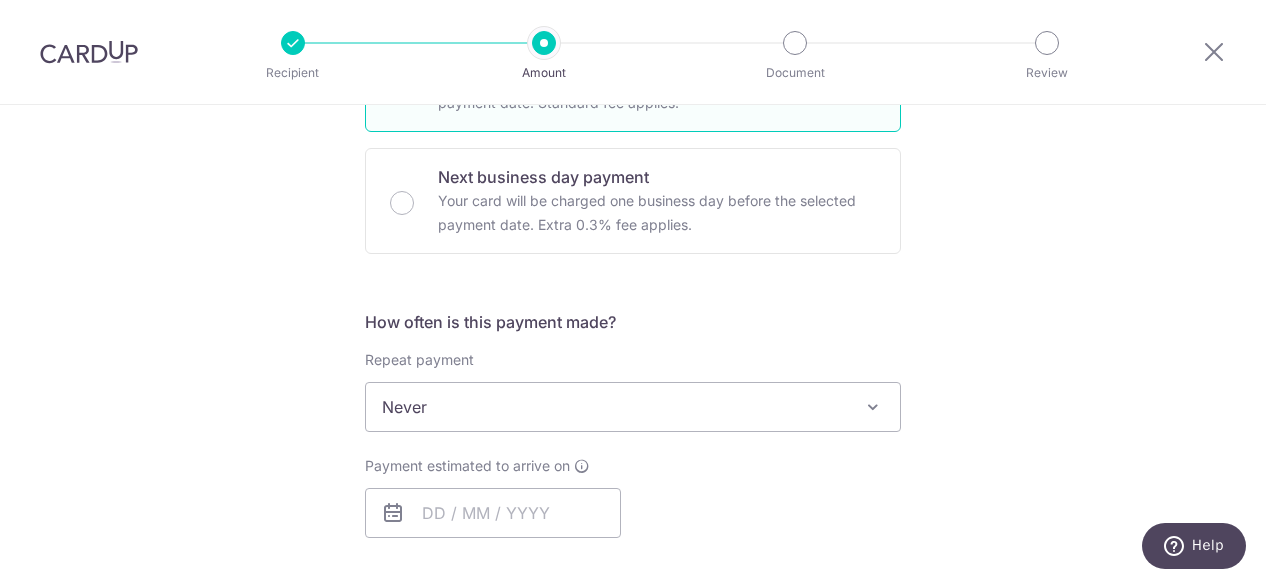 scroll, scrollTop: 600, scrollLeft: 0, axis: vertical 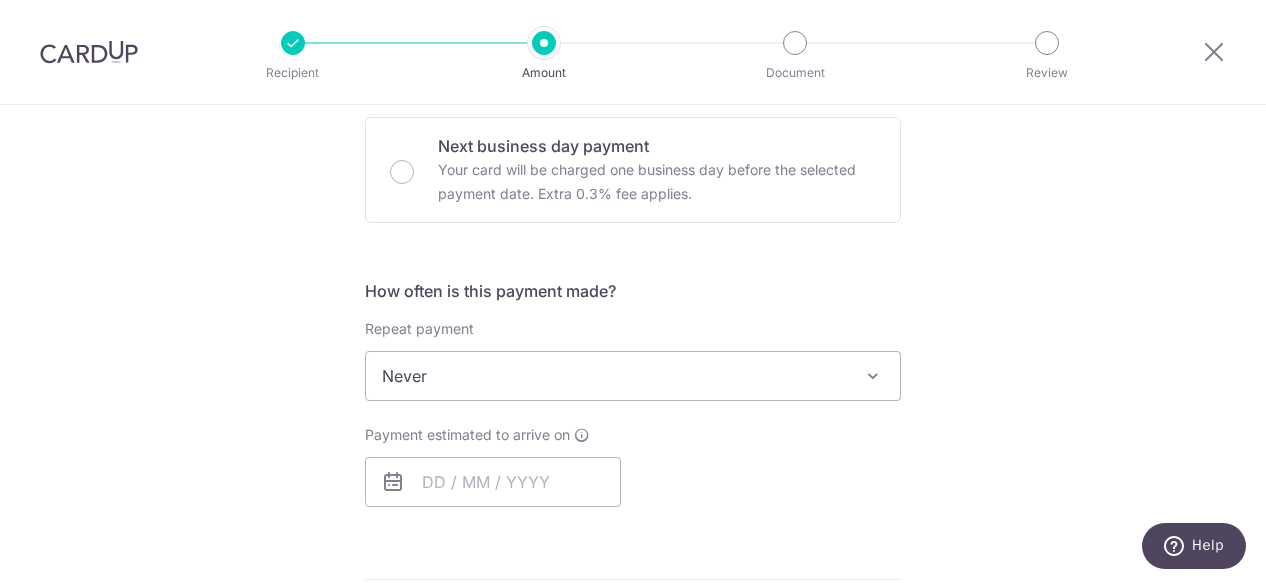 click on "Never" at bounding box center (633, 376) 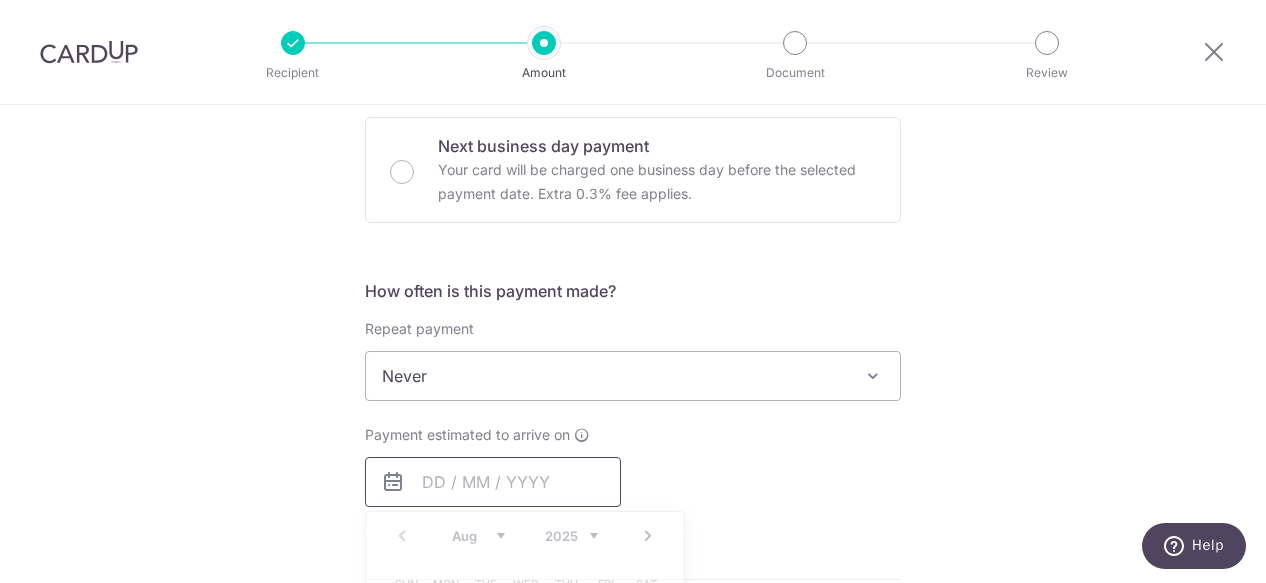 click at bounding box center [493, 482] 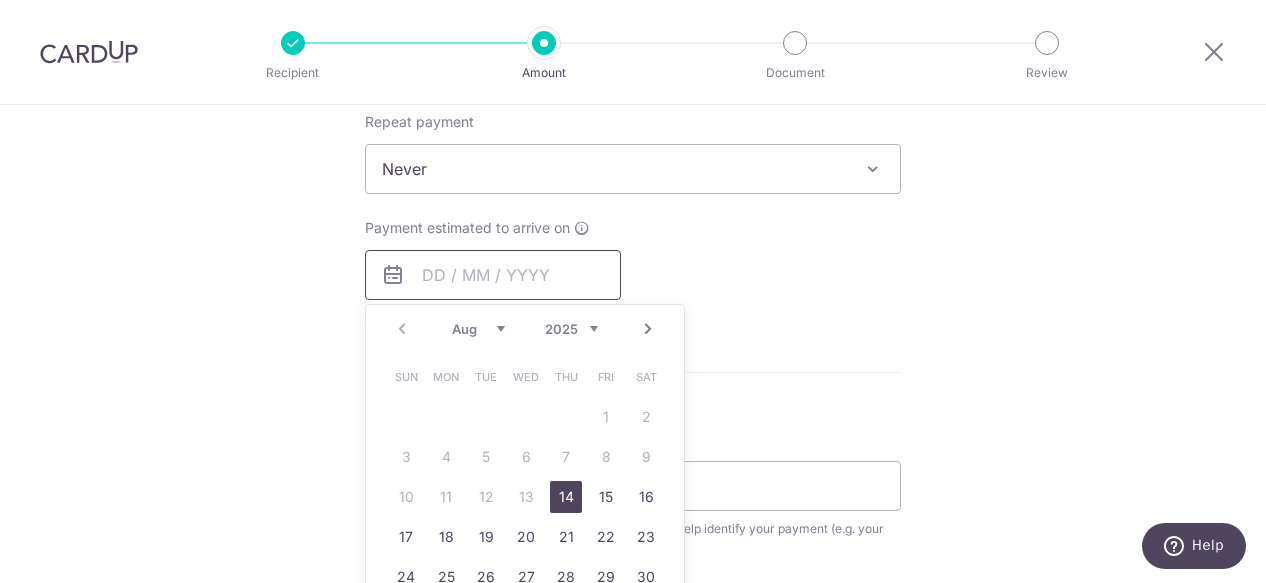 scroll, scrollTop: 900, scrollLeft: 0, axis: vertical 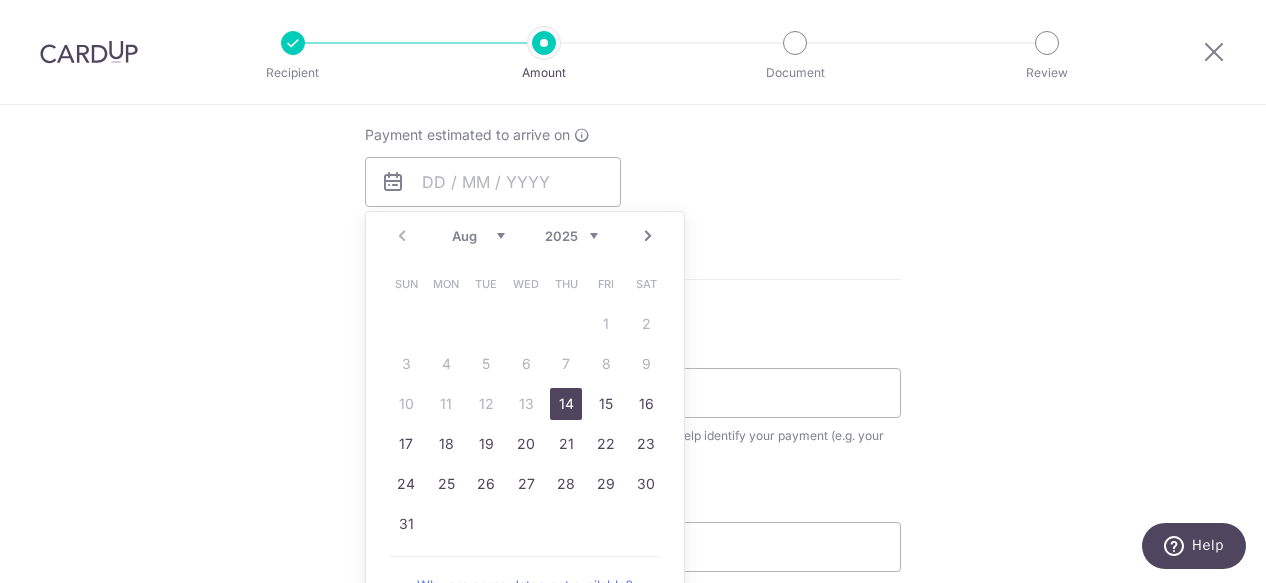 click on "14" at bounding box center (566, 404) 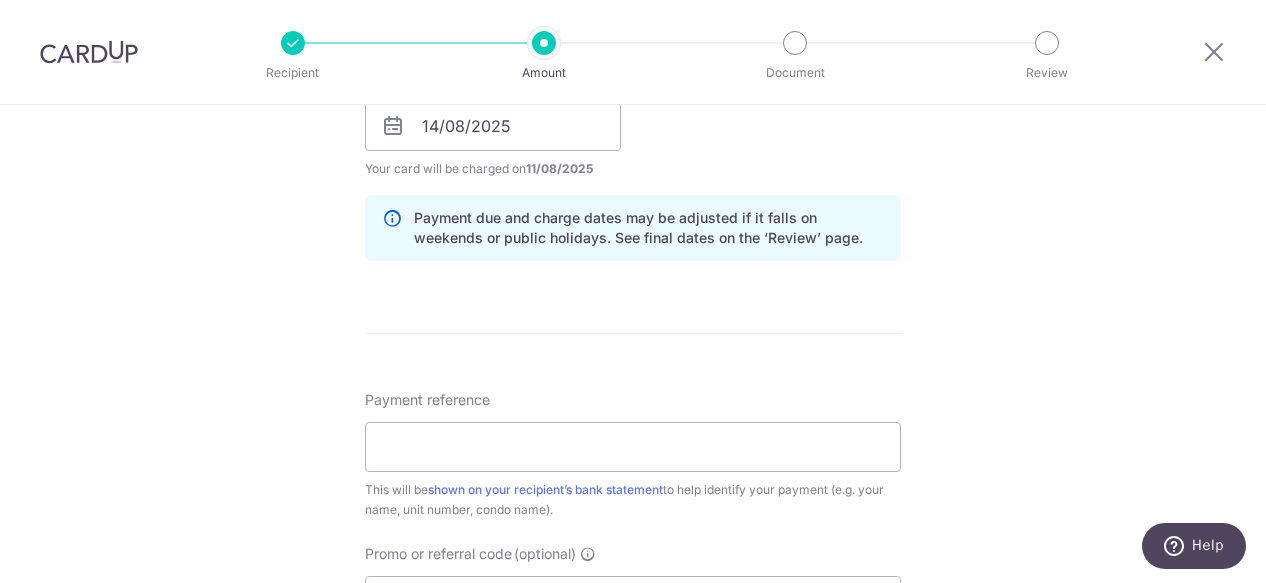 scroll, scrollTop: 1000, scrollLeft: 0, axis: vertical 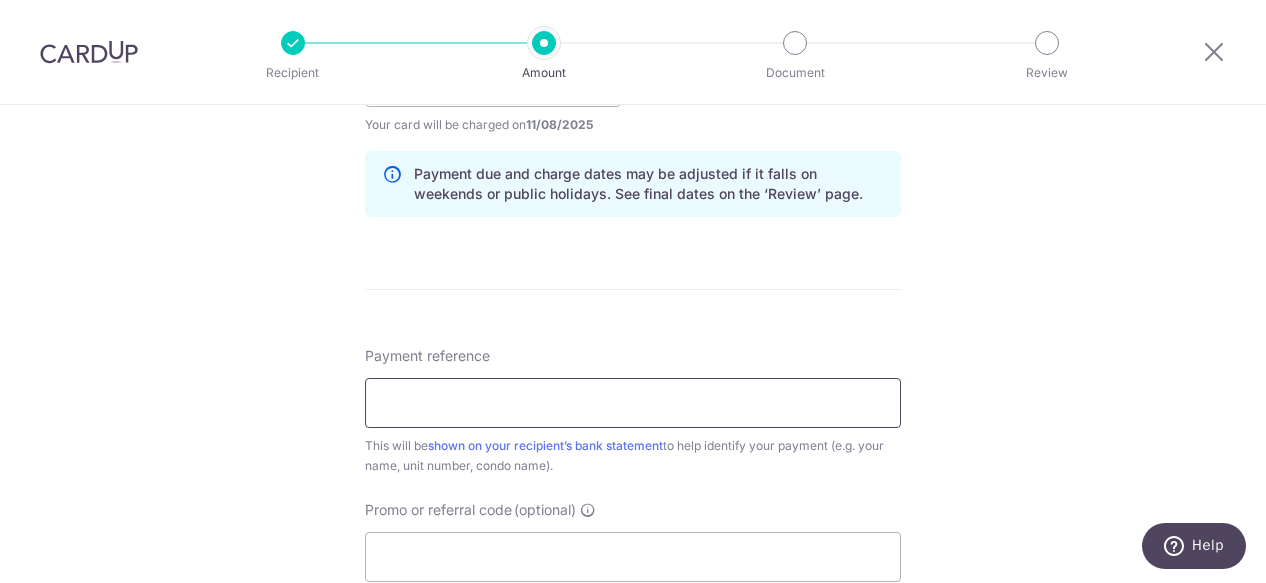 click on "Payment reference" at bounding box center (633, 403) 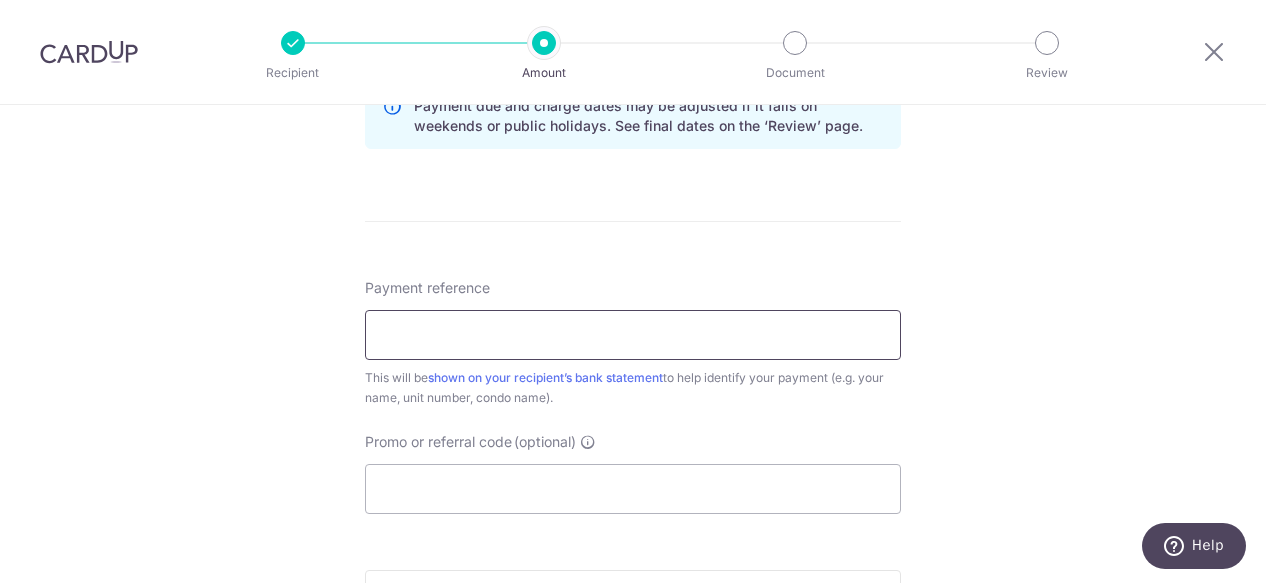 scroll, scrollTop: 1100, scrollLeft: 0, axis: vertical 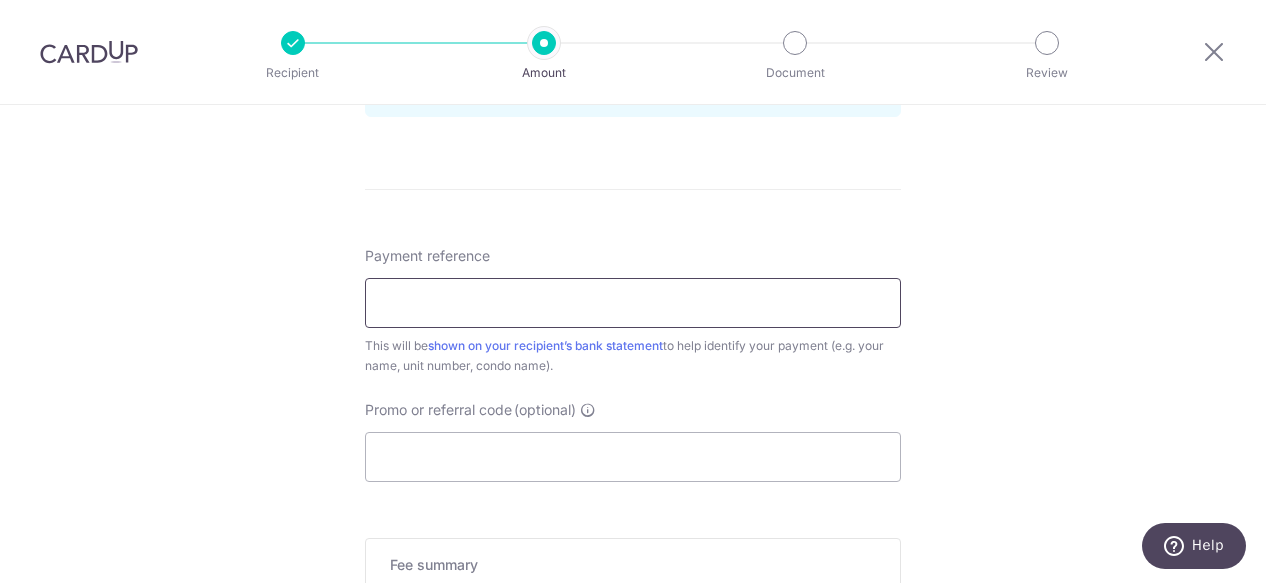 type on "i" 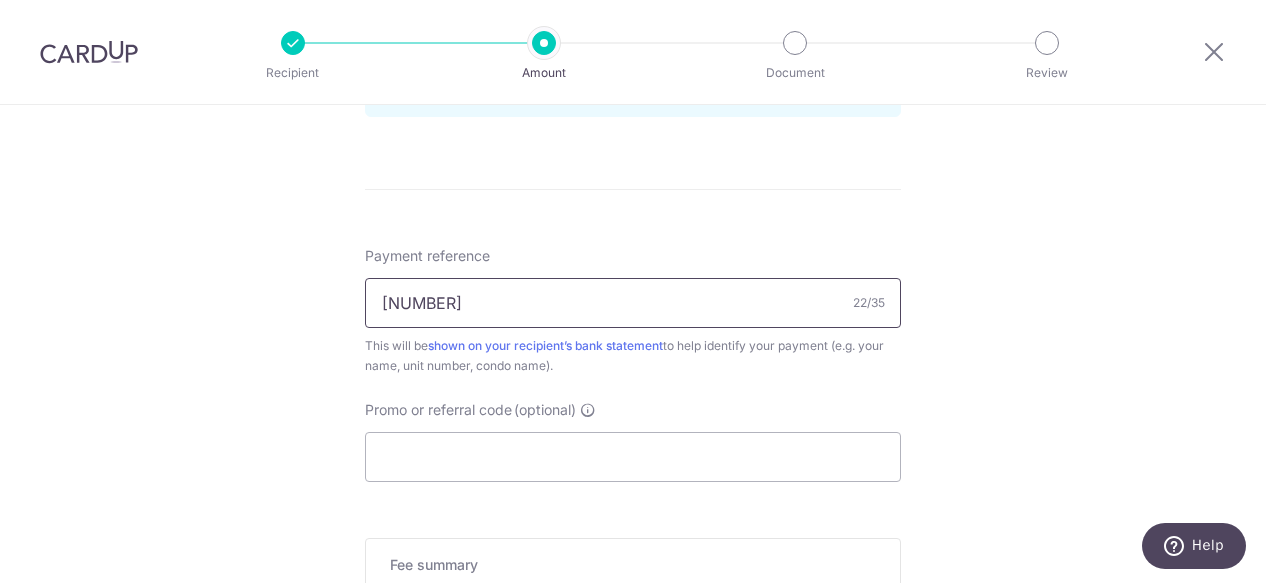 click on "192-07-48 Inv 25071763" at bounding box center (633, 303) 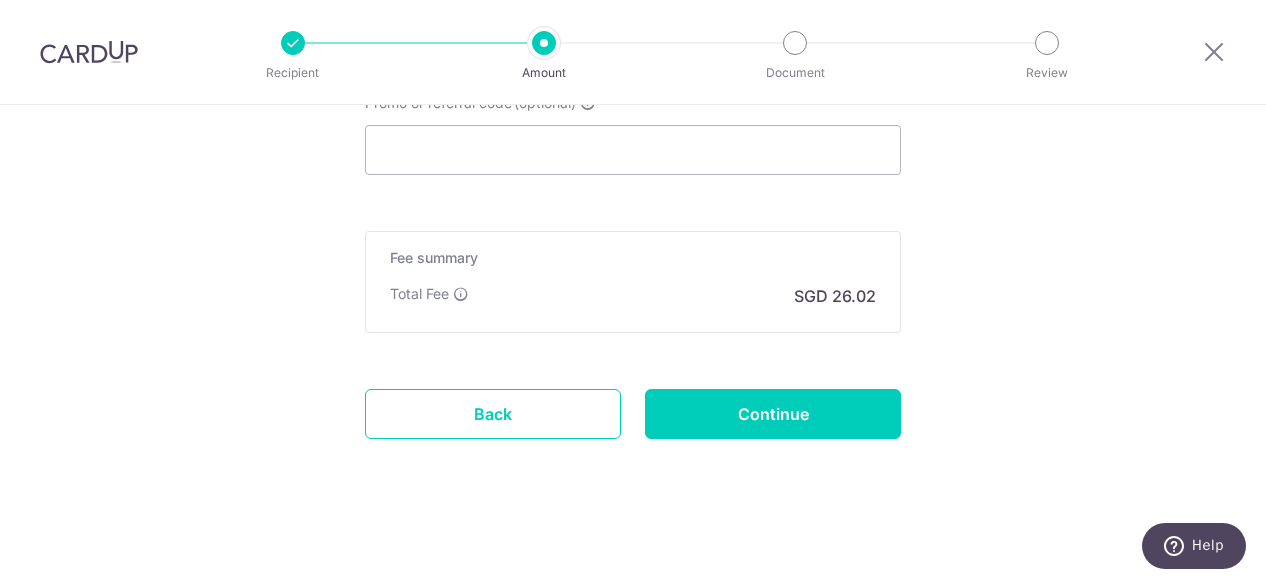 scroll, scrollTop: 1408, scrollLeft: 0, axis: vertical 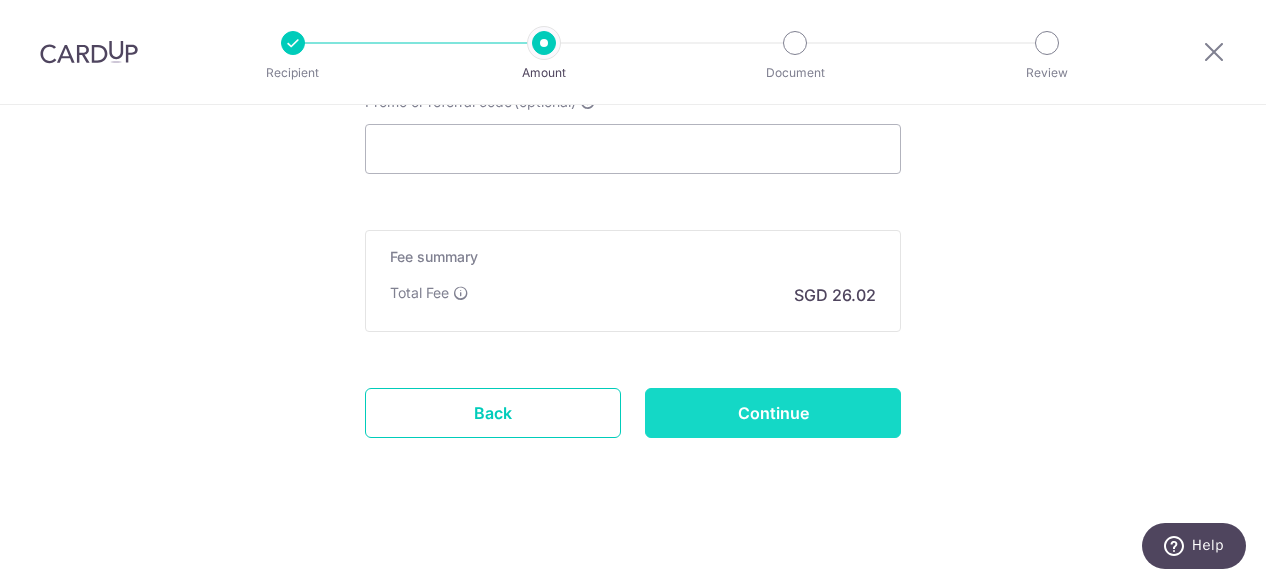 type on "Acc Id :192-07-48 Inv No: 25071763" 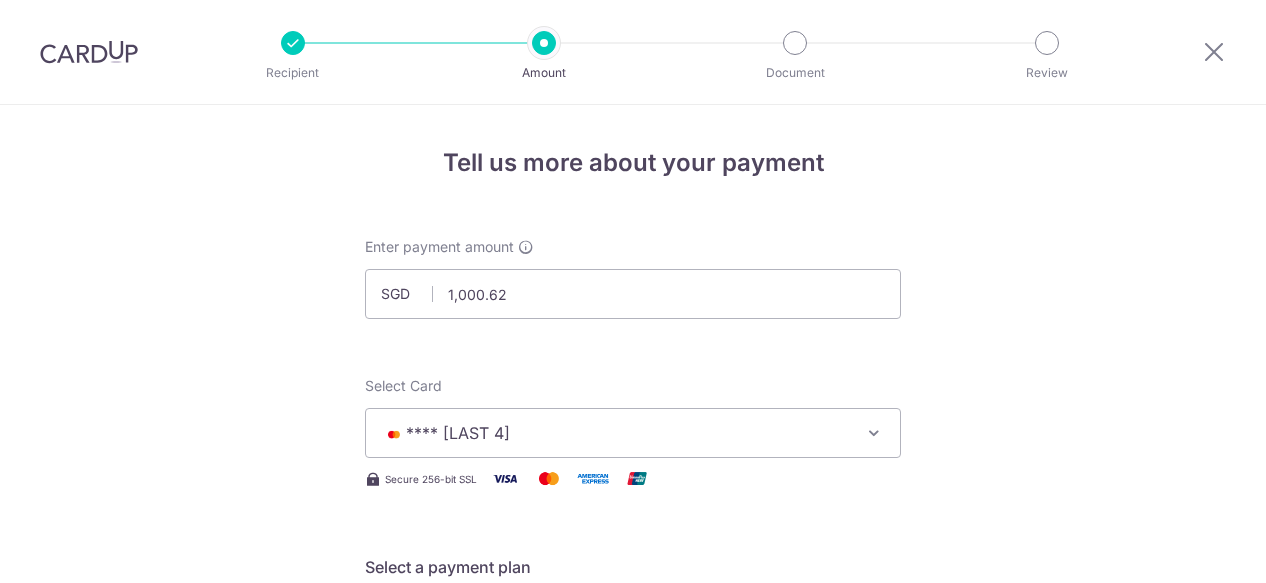 scroll, scrollTop: 0, scrollLeft: 0, axis: both 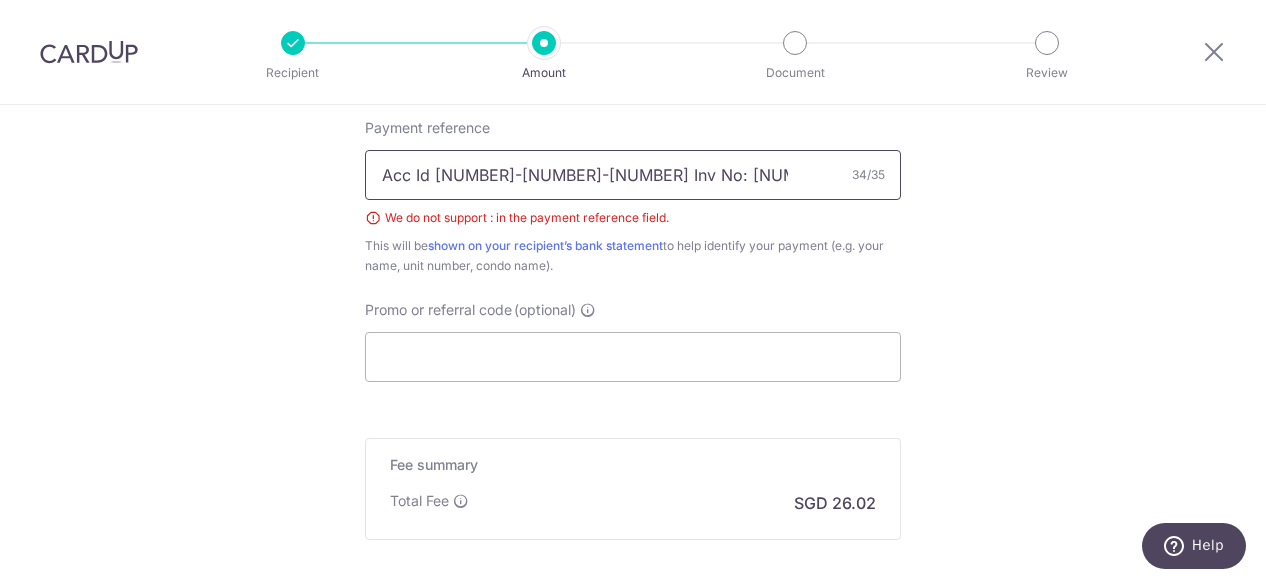 click on "Acc Id :192-07-48 Inv No: 25071763" at bounding box center (633, 175) 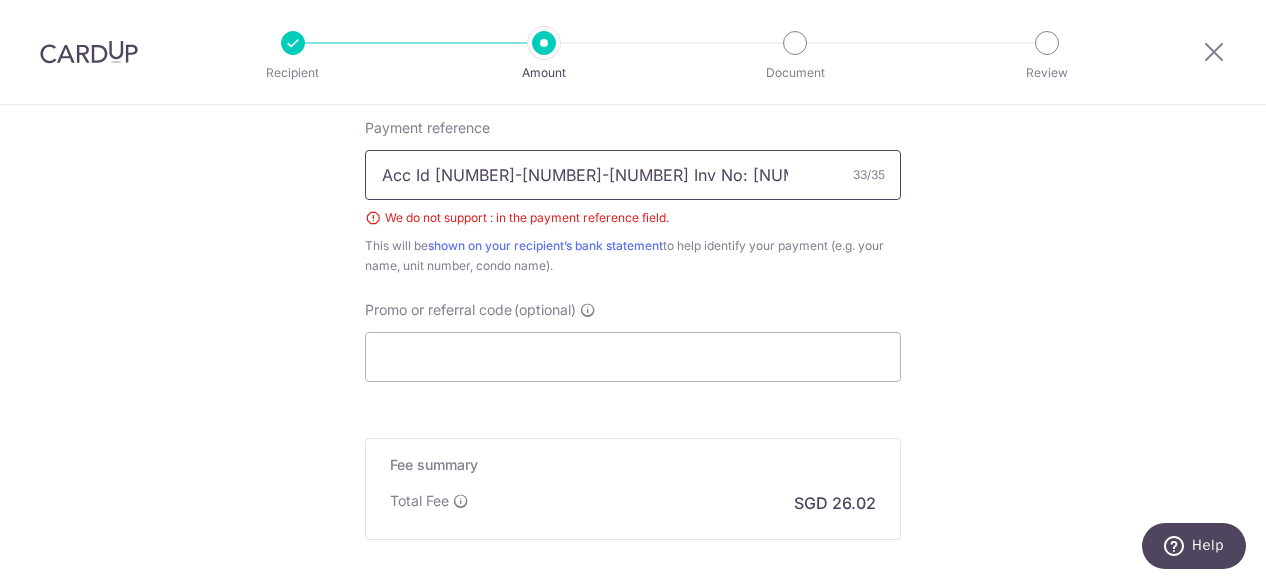 click on "Acc Id 192-07-48 Inv No: 25071763" at bounding box center [633, 175] 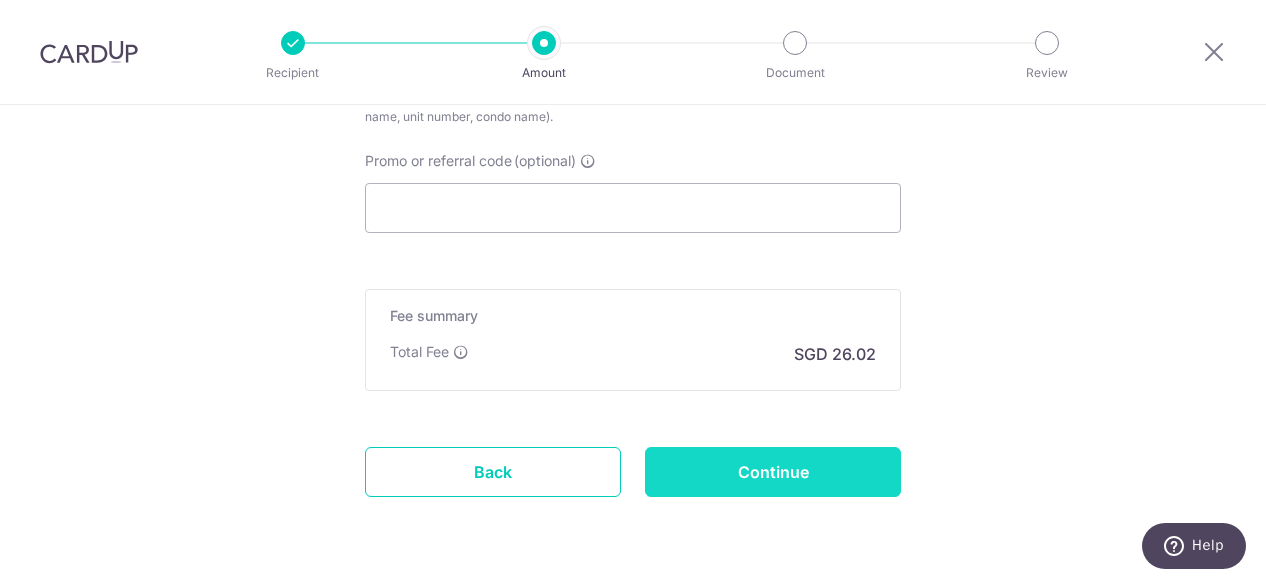 scroll, scrollTop: 1228, scrollLeft: 0, axis: vertical 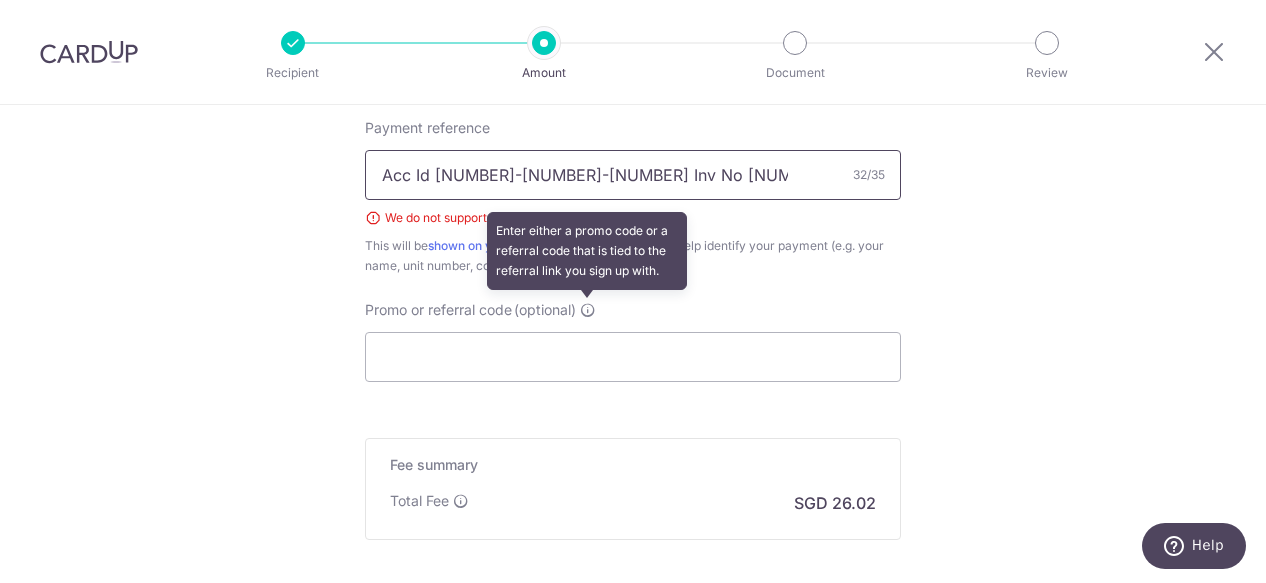type on "Acc Id 192-07-48 Inv No 25071763" 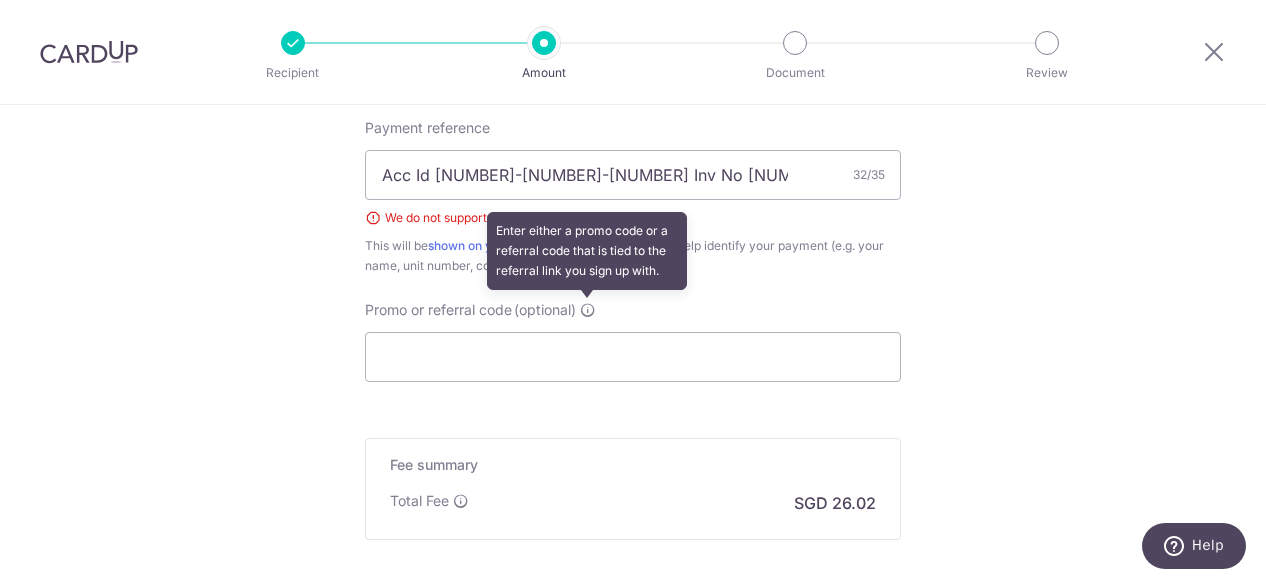 click at bounding box center (588, 310) 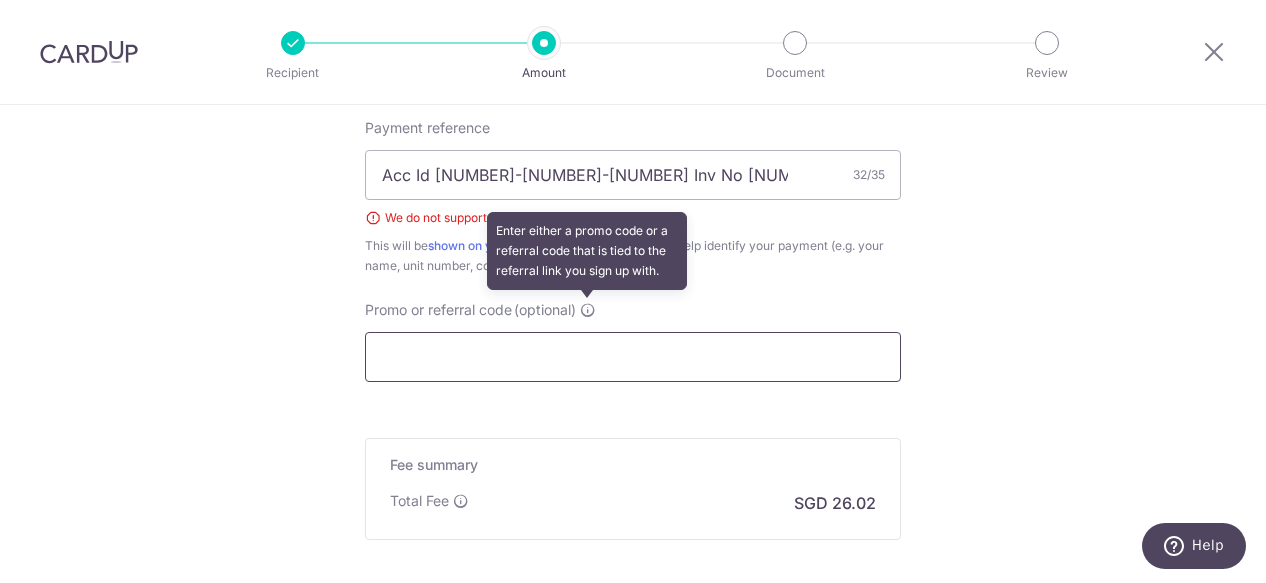 click on "Promo or referral code
(optional)
Enter either a promo code or a referral code that is tied to the referral link you sign up with." at bounding box center [633, 357] 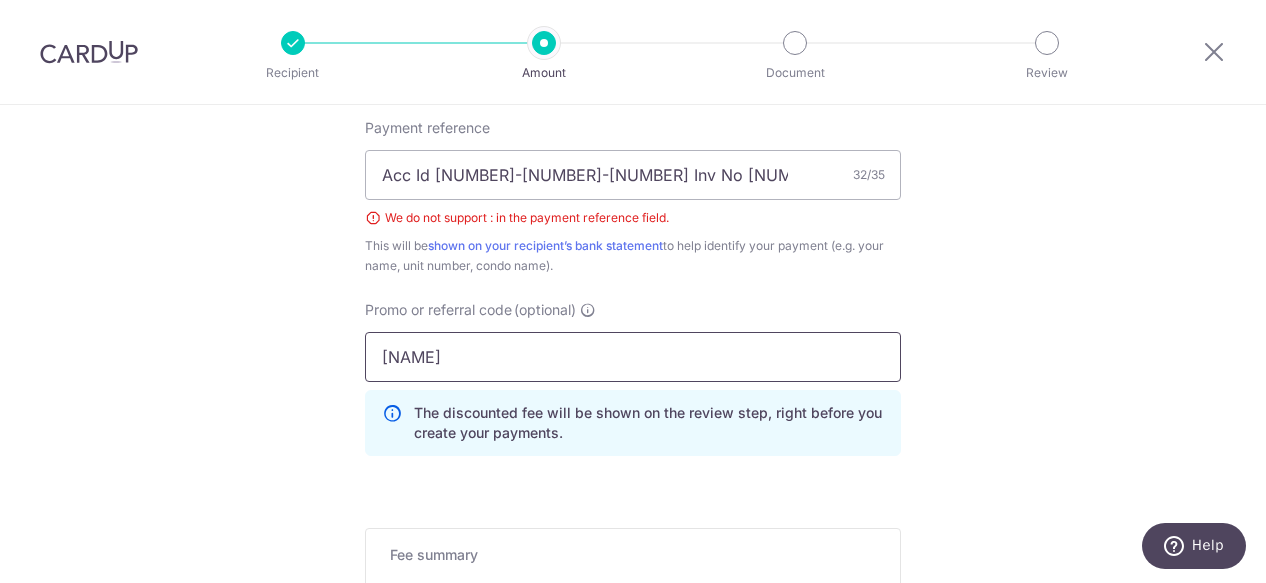 type on "HAIYINGW541" 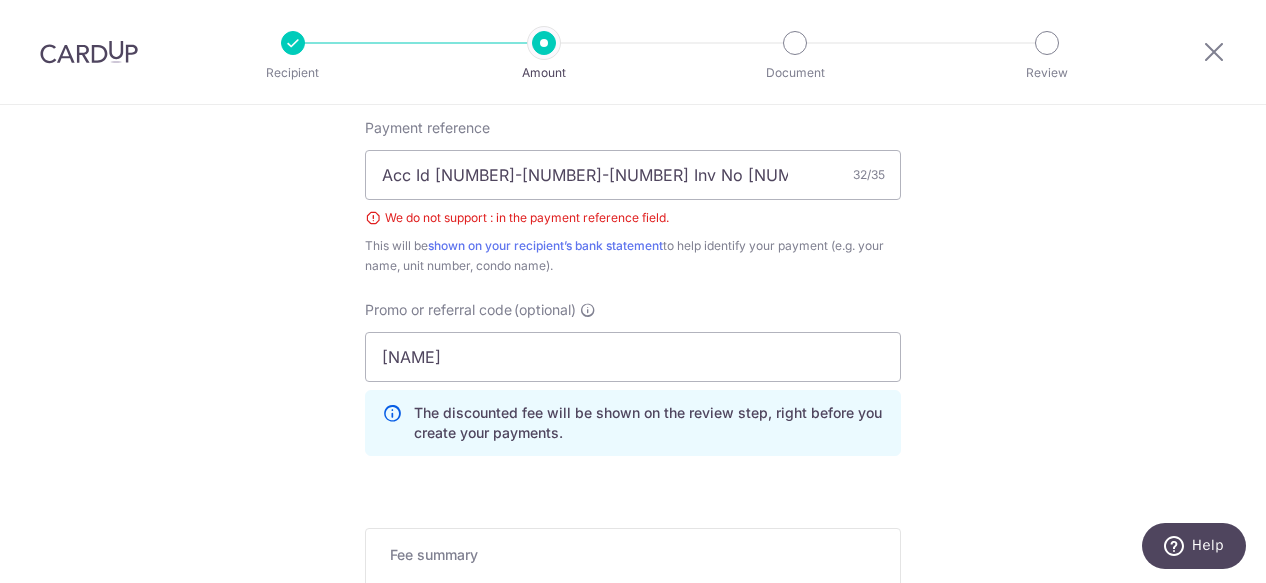 click on "Tell us more about your payment
Enter payment amount
SGD
1,000.62
1000.62
Select Card
**** 0877
Add credit card
Your Cards
**** 0877
Secure 256-bit SSL
Text
New card details
Card
Secure 256-bit SSL" at bounding box center (633, -119) 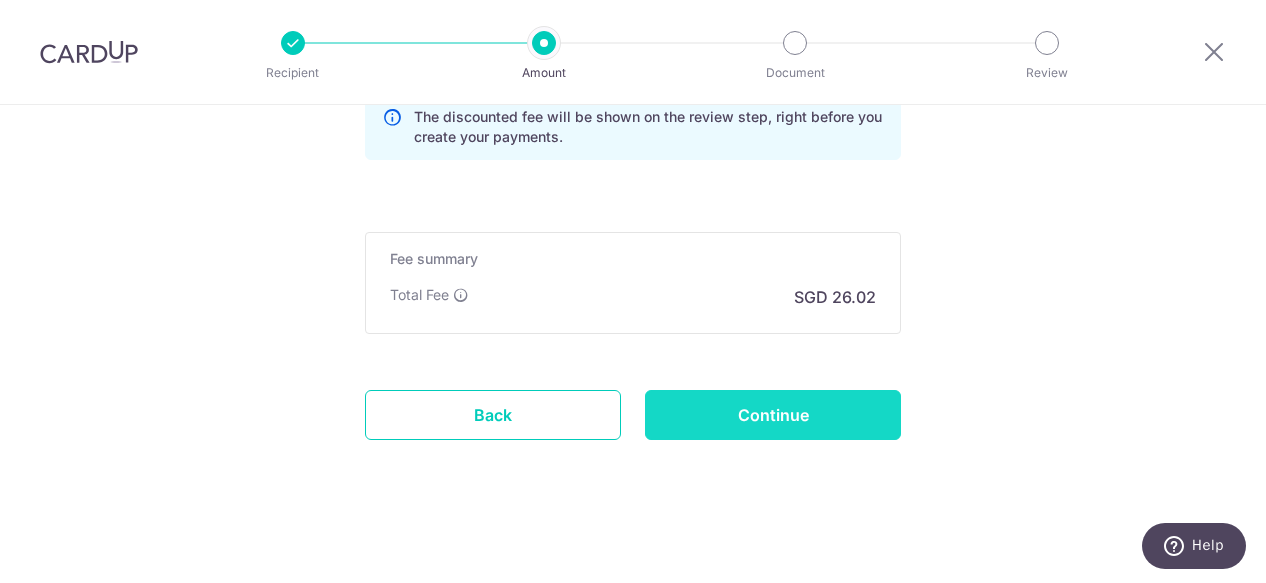 scroll, scrollTop: 1525, scrollLeft: 0, axis: vertical 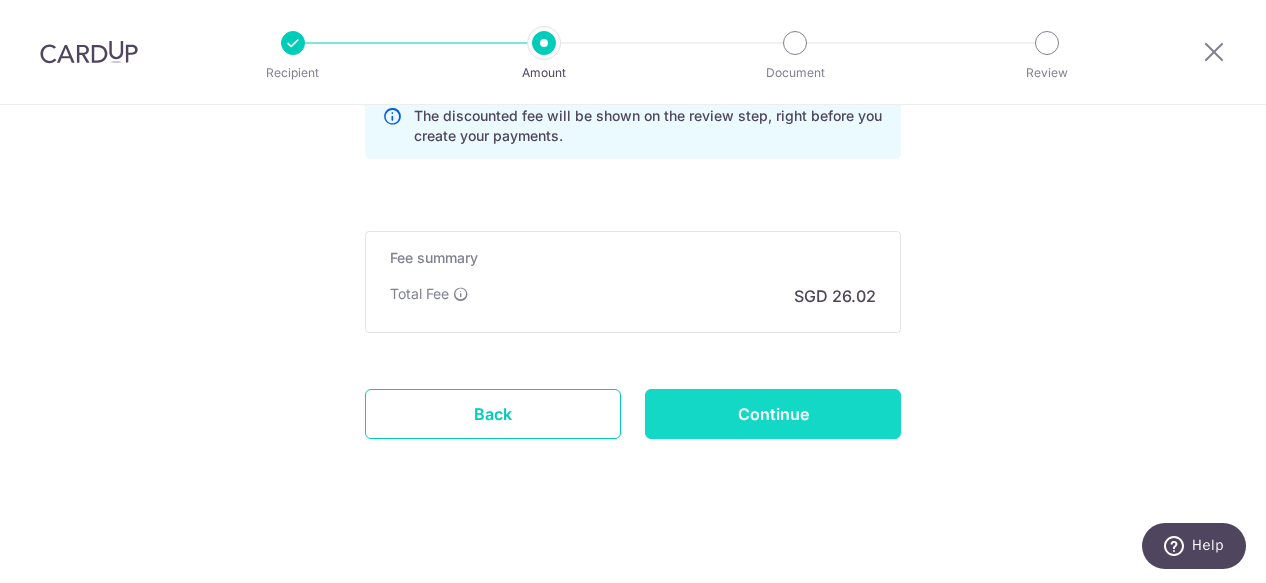 click on "Continue" at bounding box center (773, 414) 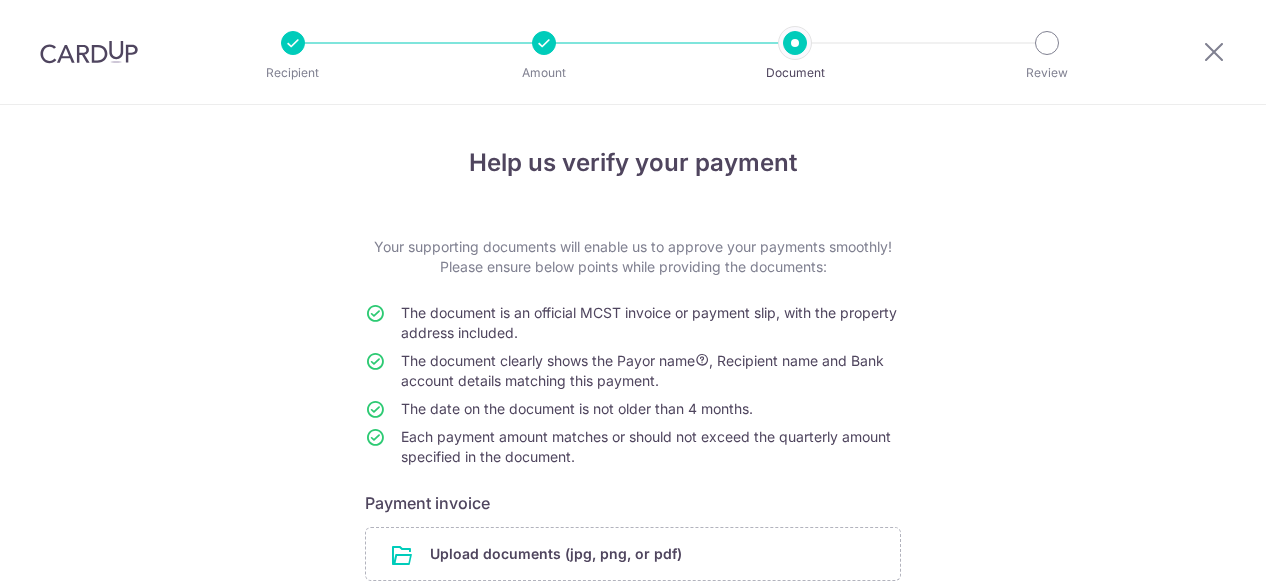 scroll, scrollTop: 0, scrollLeft: 0, axis: both 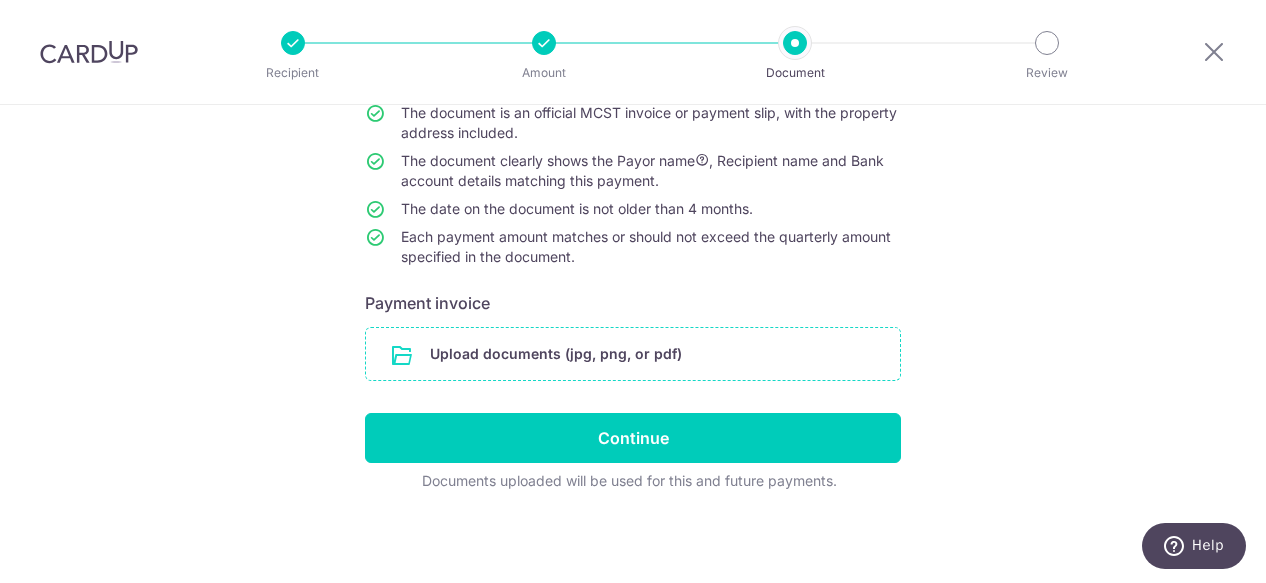 click at bounding box center (633, 354) 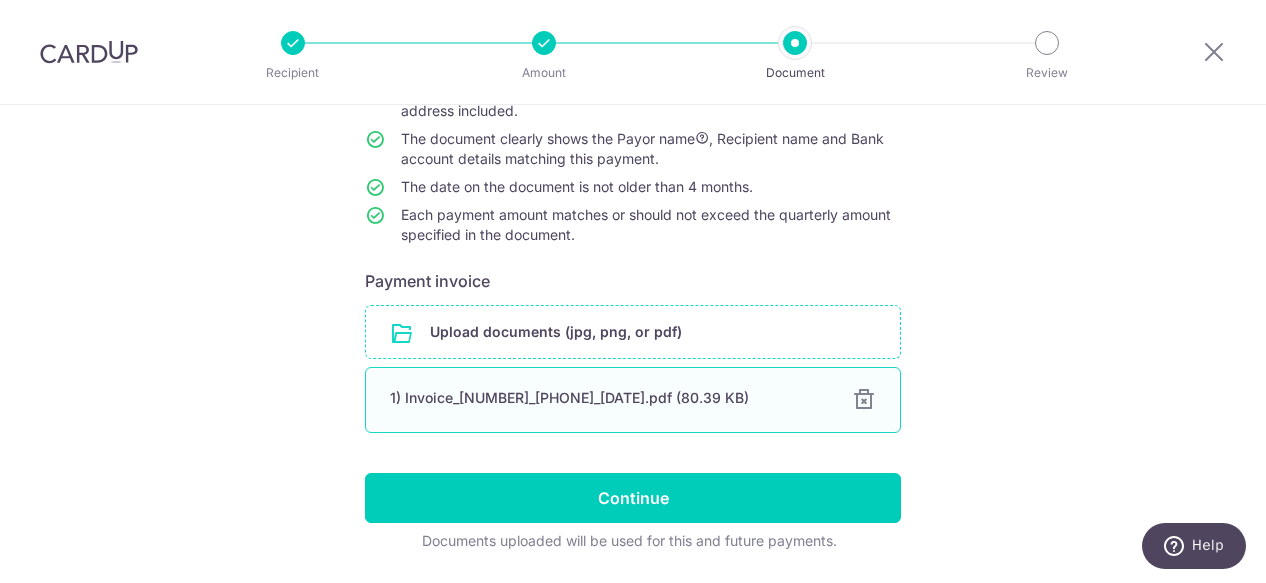 scroll, scrollTop: 282, scrollLeft: 0, axis: vertical 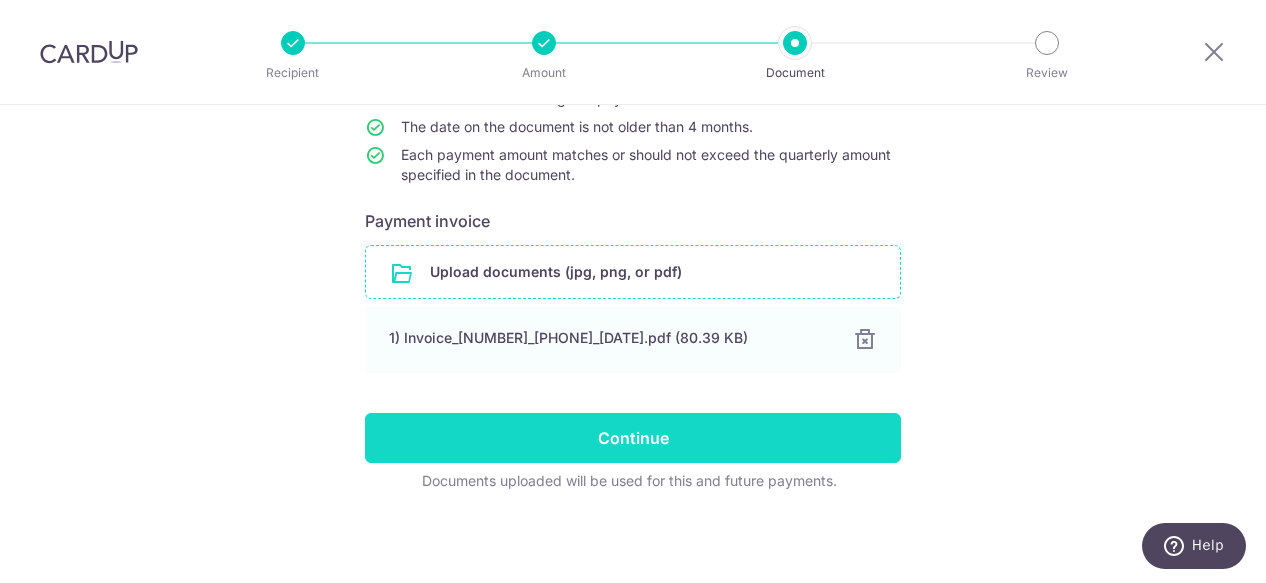 click on "Continue" at bounding box center (633, 438) 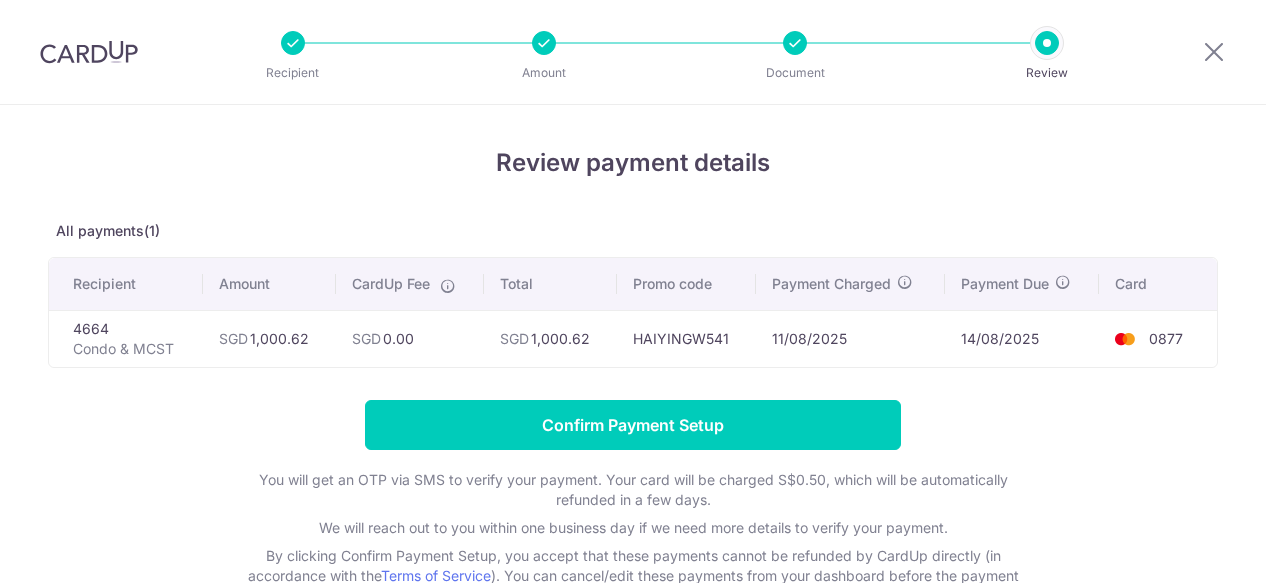 scroll, scrollTop: 0, scrollLeft: 0, axis: both 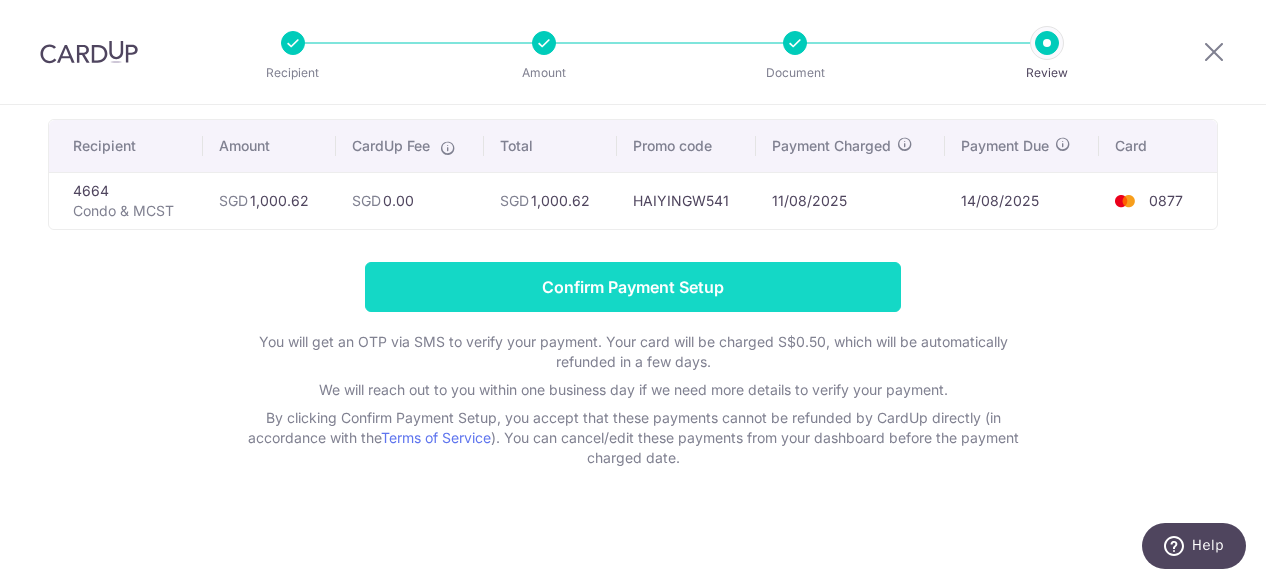 click on "Confirm Payment Setup" at bounding box center (633, 287) 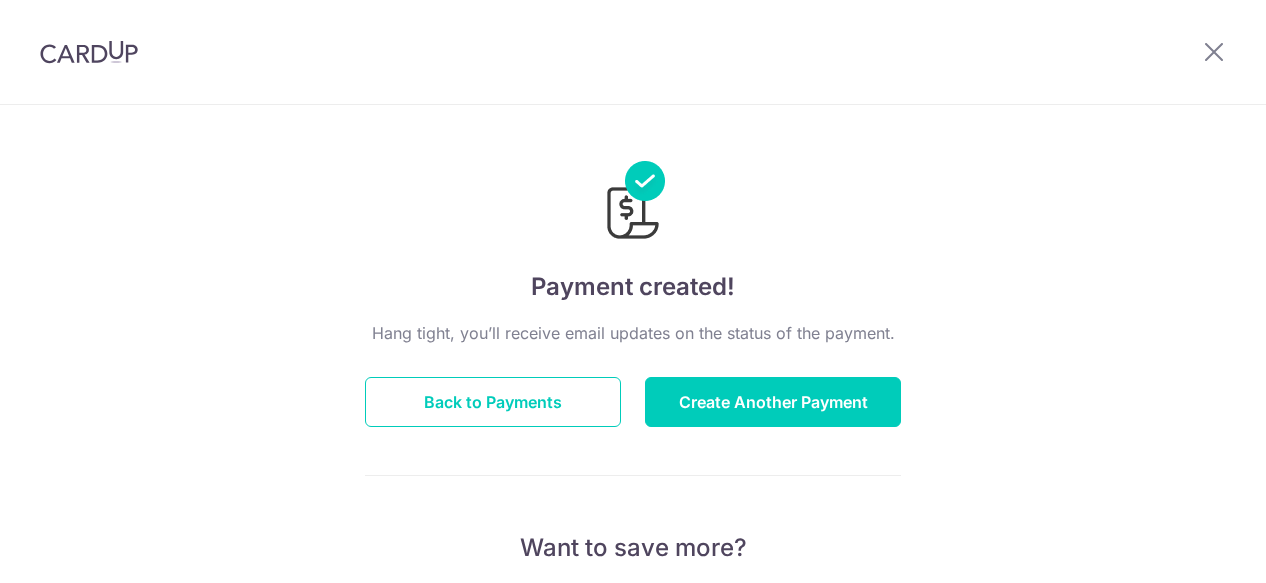 scroll, scrollTop: 0, scrollLeft: 0, axis: both 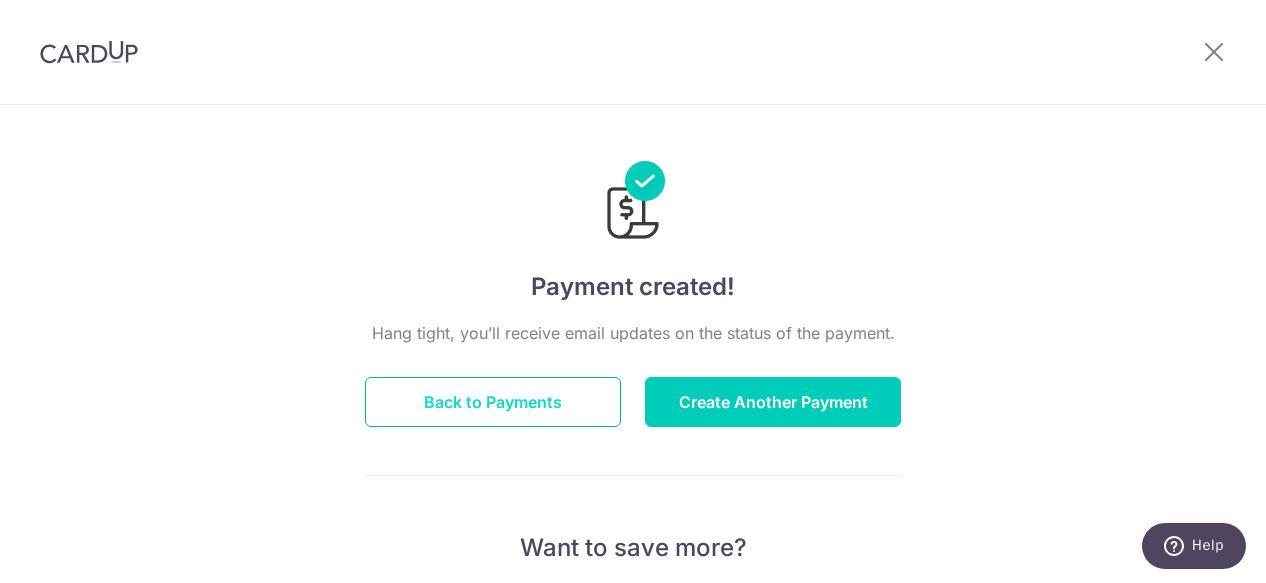 click on "Back to Payments" at bounding box center (493, 402) 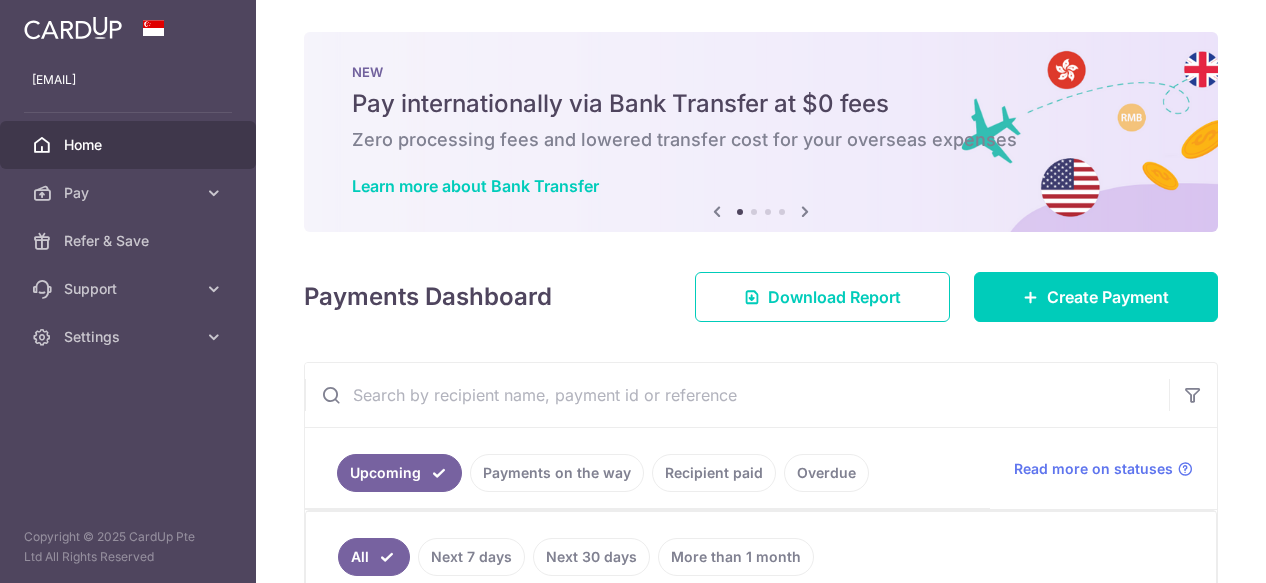 scroll, scrollTop: 0, scrollLeft: 0, axis: both 